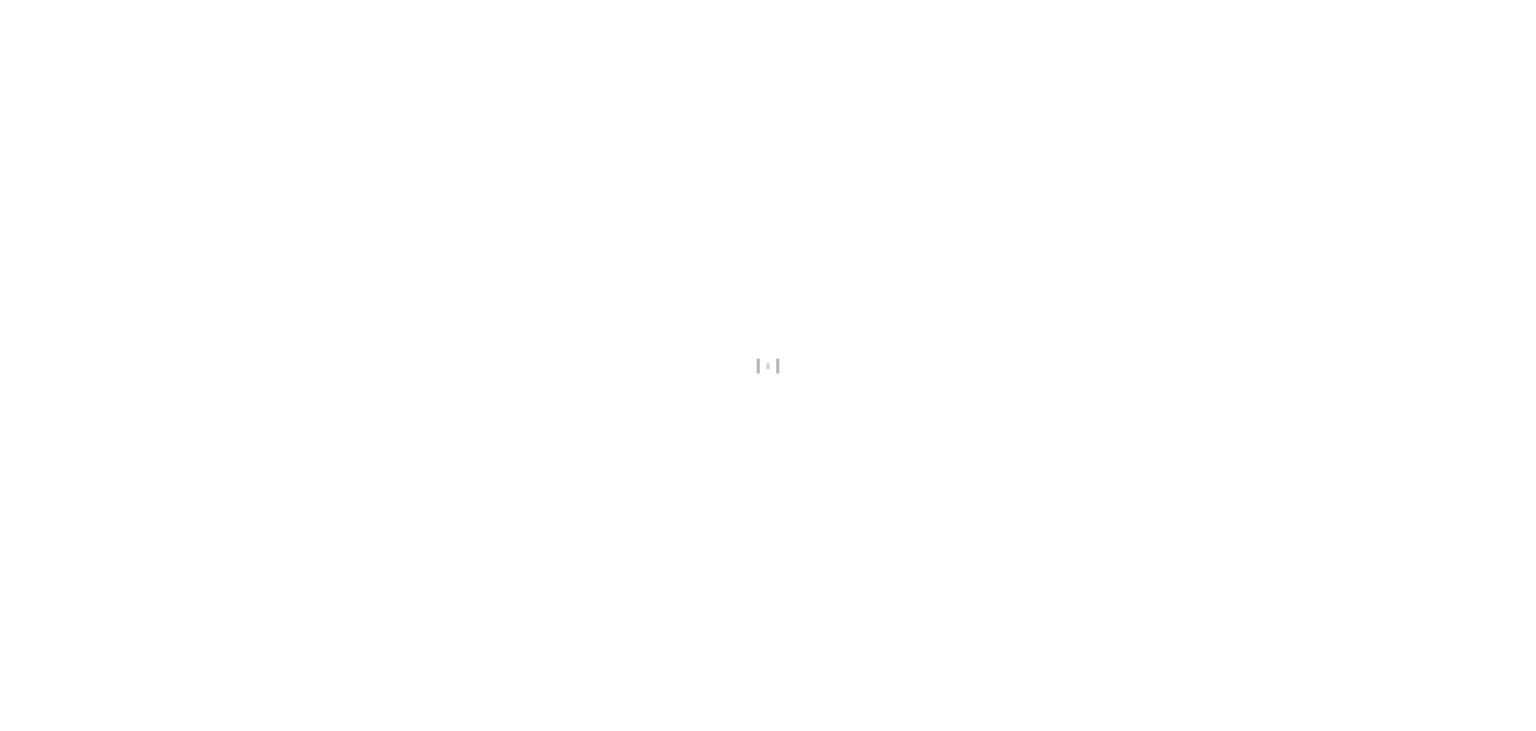 scroll, scrollTop: 0, scrollLeft: 0, axis: both 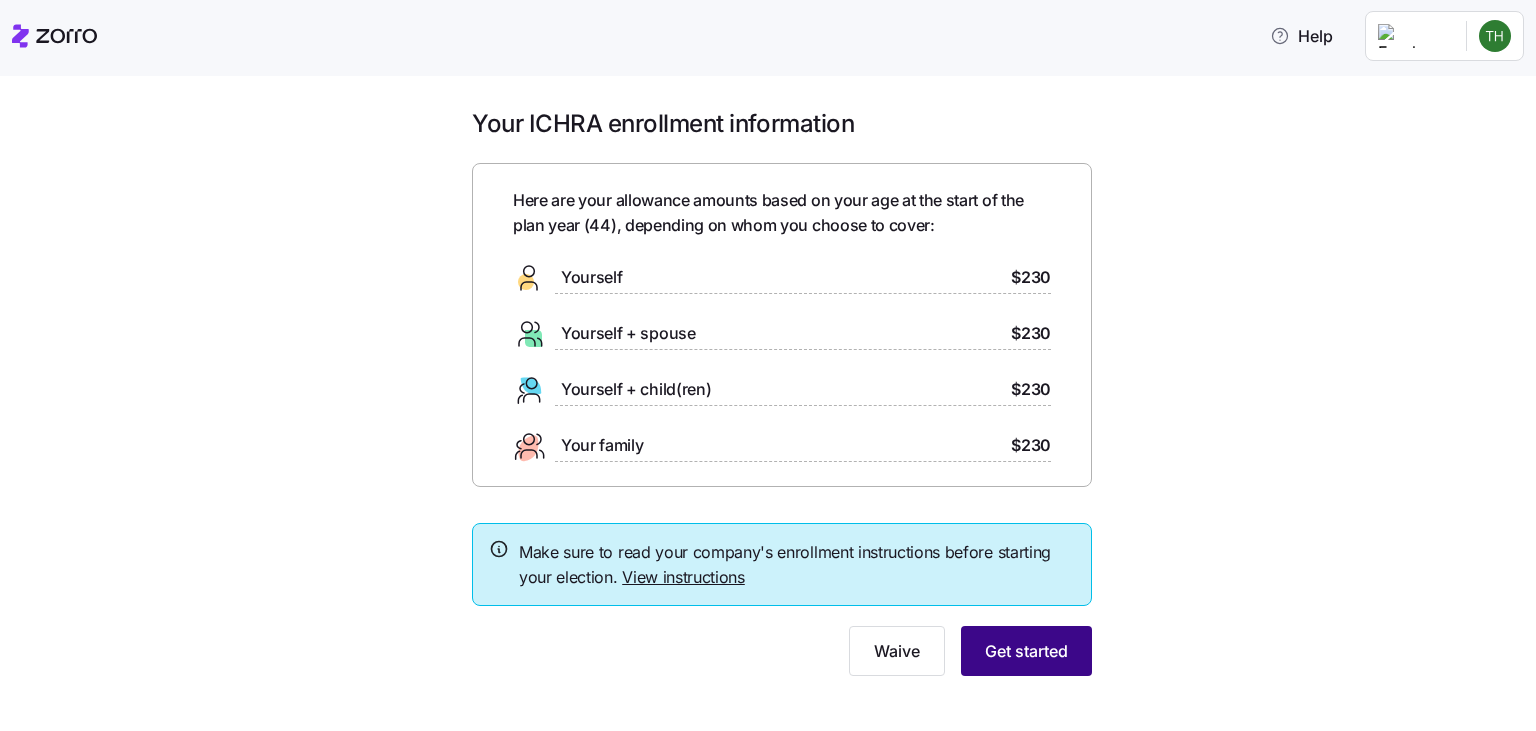 click on "Get started" at bounding box center [1026, 651] 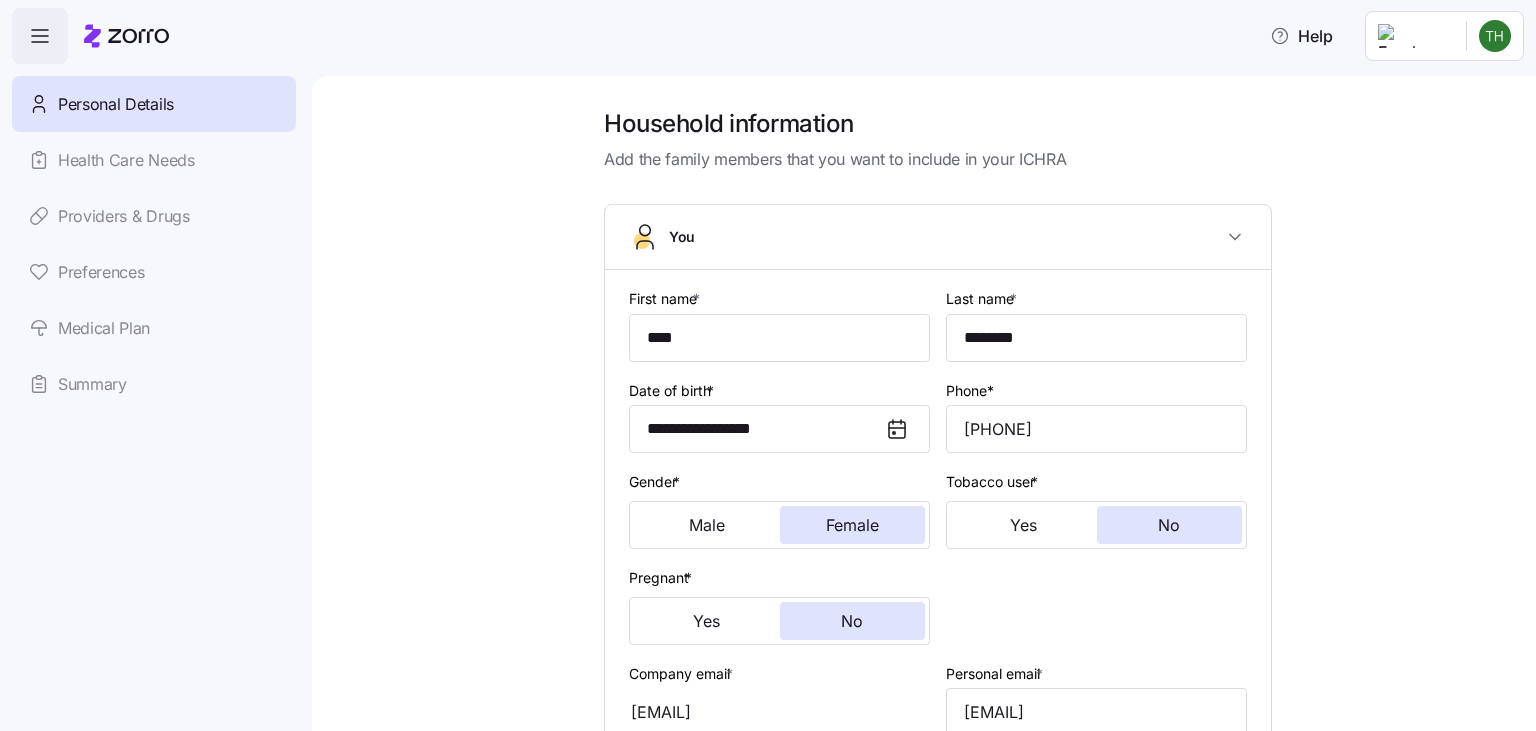 click on "Household information Add the family members that you want to include in your ICHRA You First name * **** Last name * ******** Date of birth * [DATE] Phone* [PHONE] Gender * Male Female Tobacco user * Yes No Pregnant * Yes No Company email * [EMAIL] Personal email * [EMAIL] Residential address * [ADDRESS] Mailing address is the same as residential address SSN * [SSN] Citizenship status * Marital status * Add spouse / domestic partner Add dependent (under 26) Next" at bounding box center [938, 697] 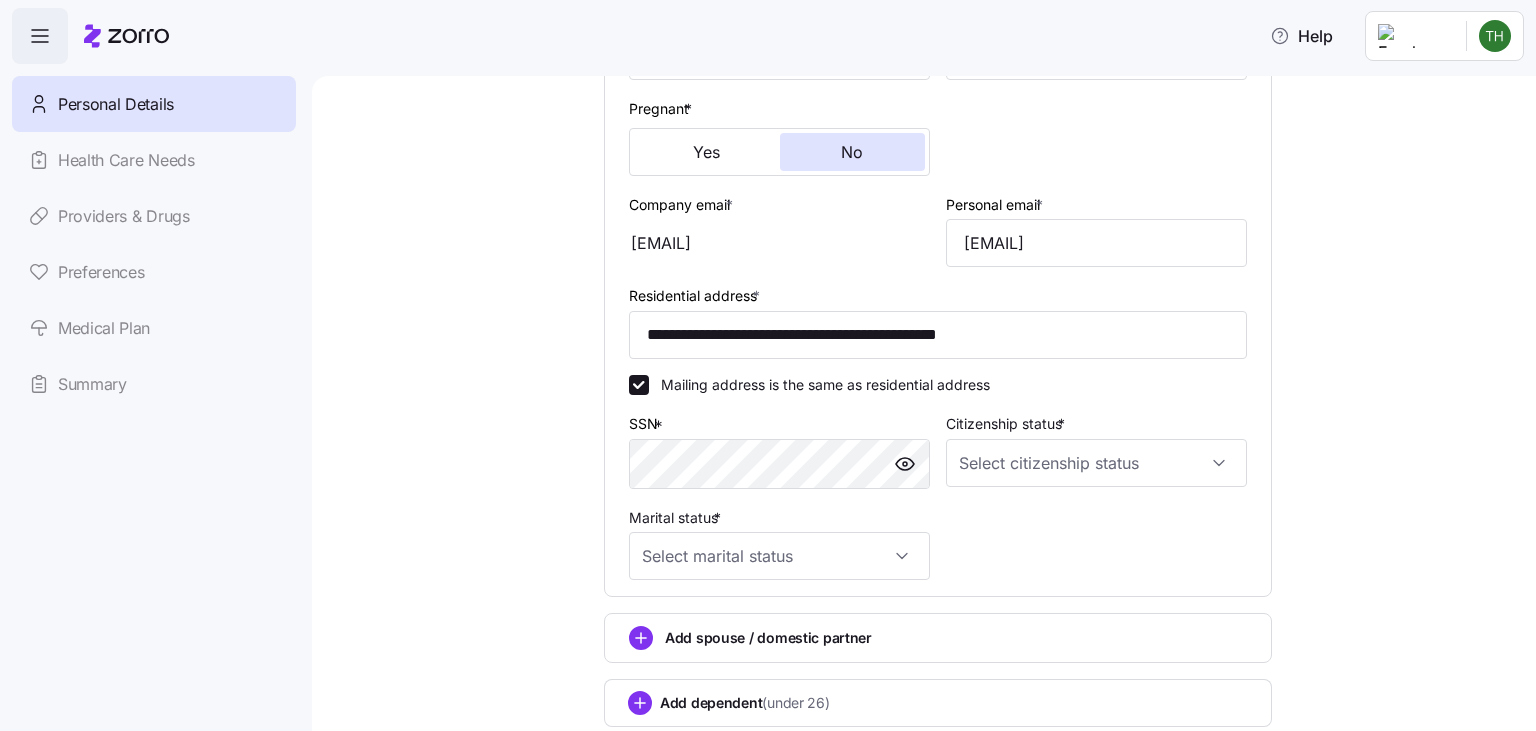 scroll, scrollTop: 518, scrollLeft: 0, axis: vertical 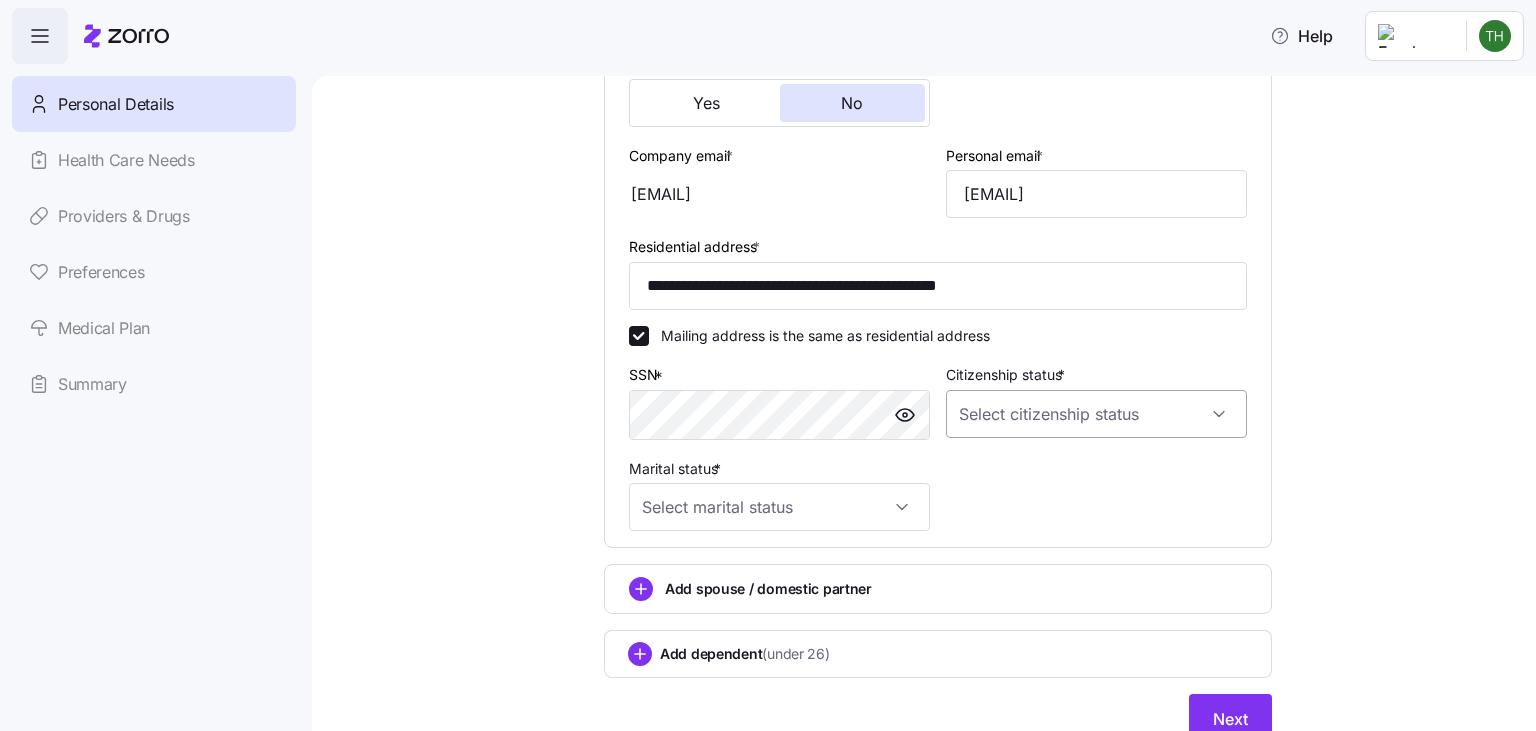 click on "Citizenship status  *" at bounding box center [1096, 414] 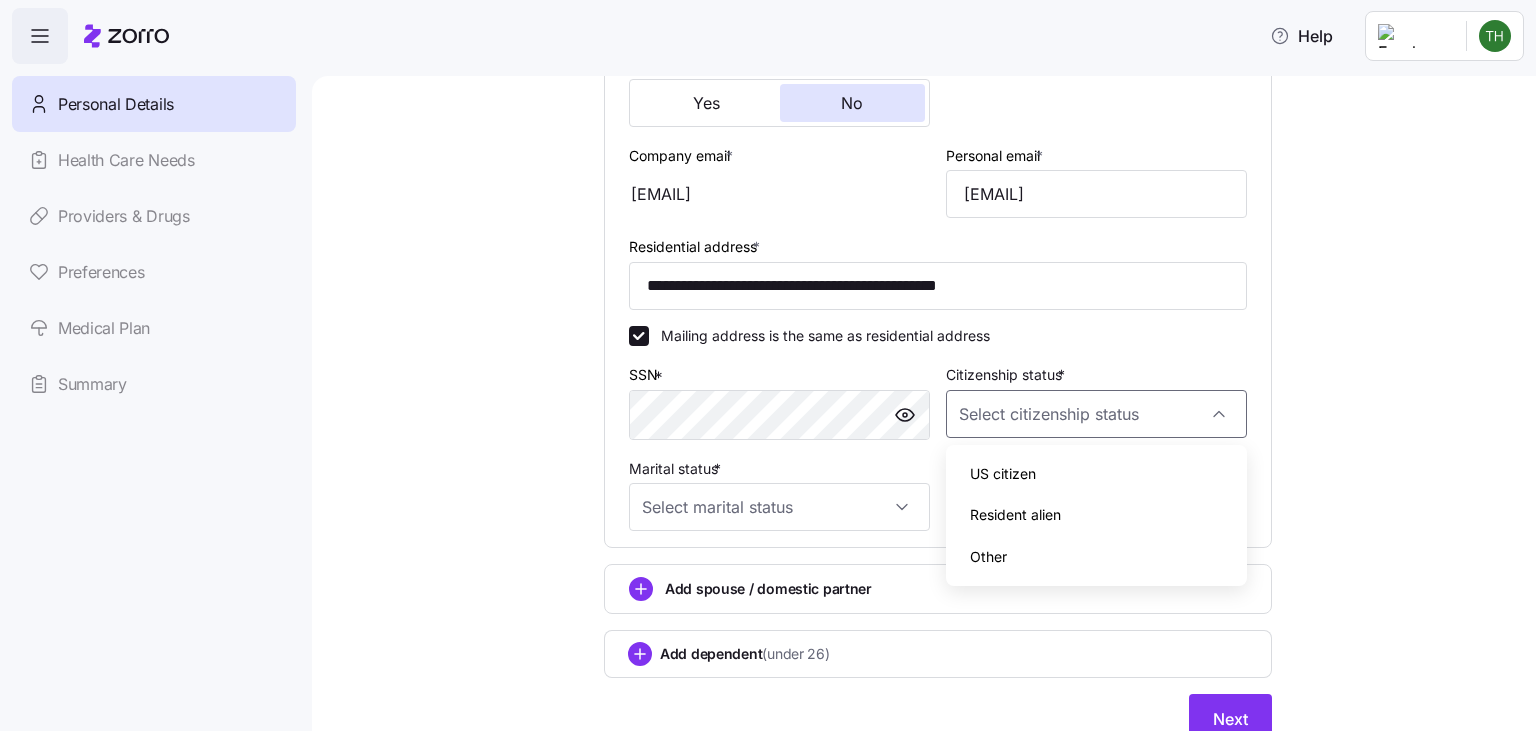click on "US citizen" at bounding box center (1003, 474) 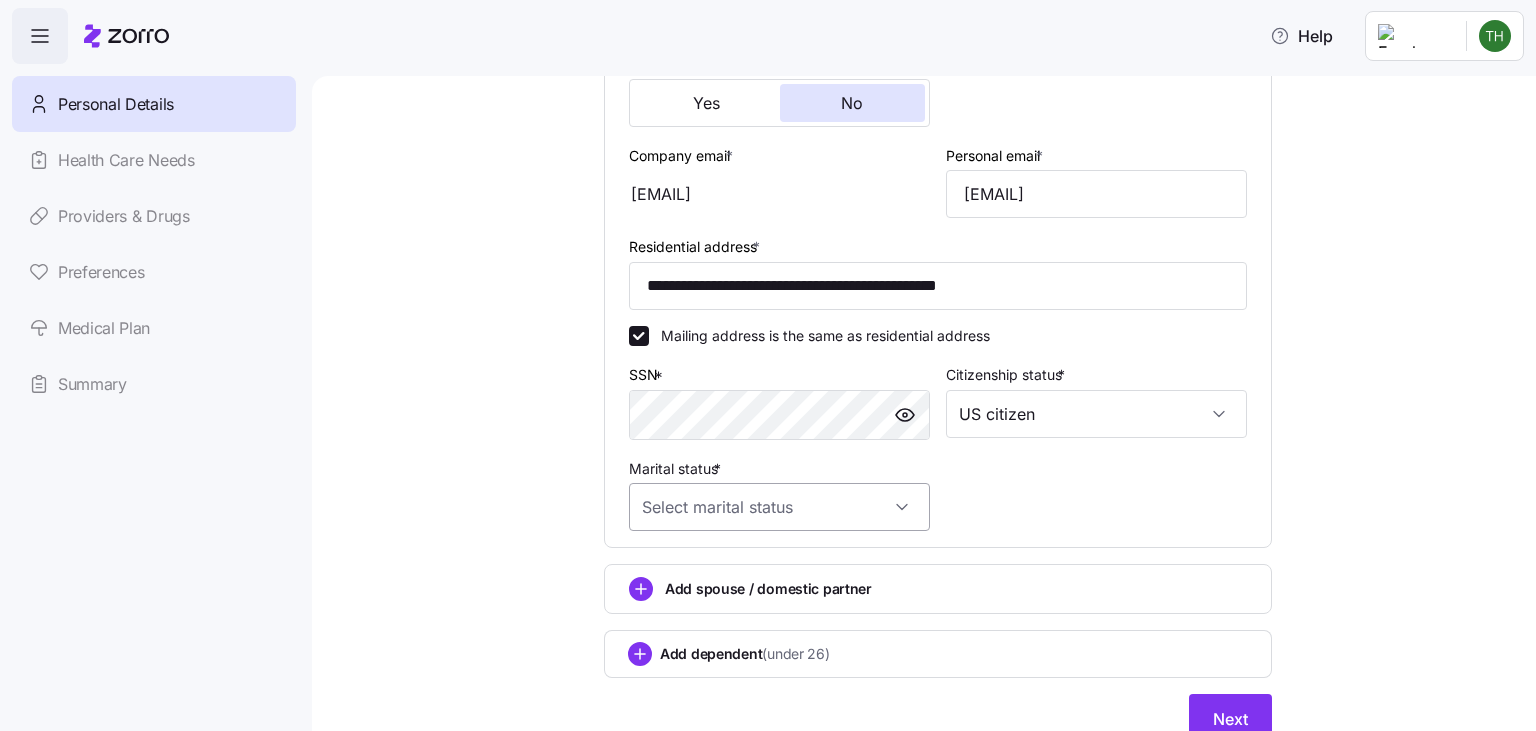 click on "Marital status  *" at bounding box center [779, 507] 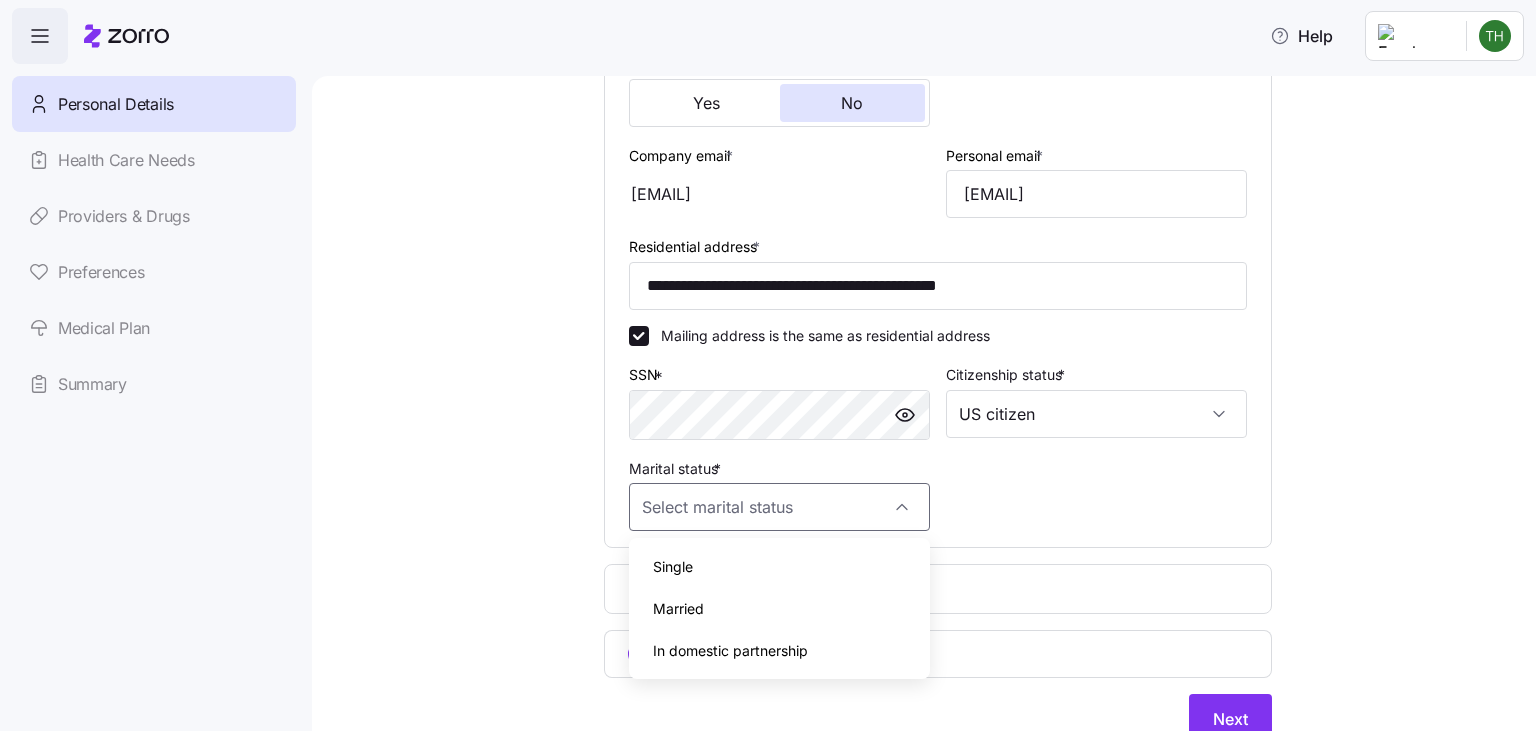 click on "Single" at bounding box center [779, 567] 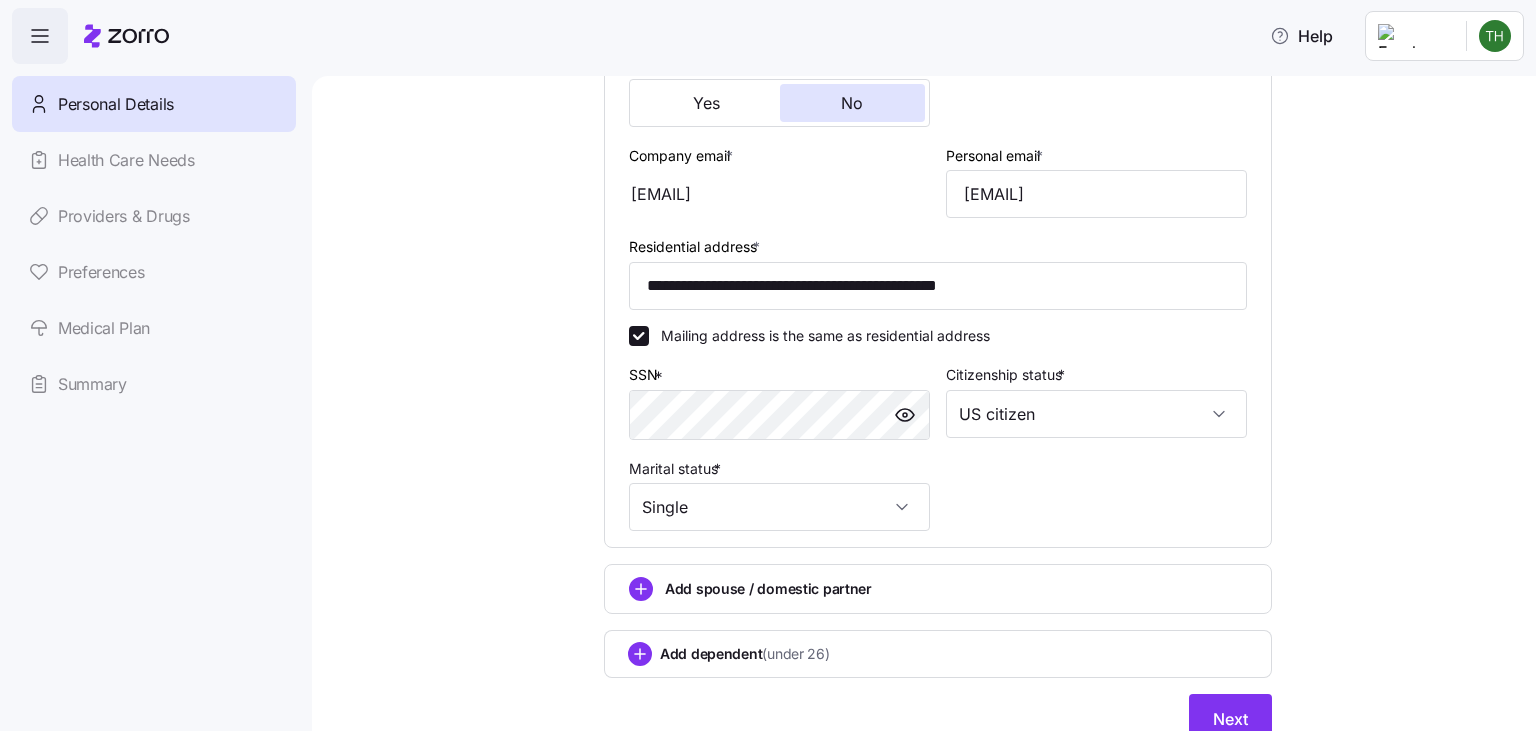 click on "Add dependent  (under 26)" at bounding box center [938, 654] 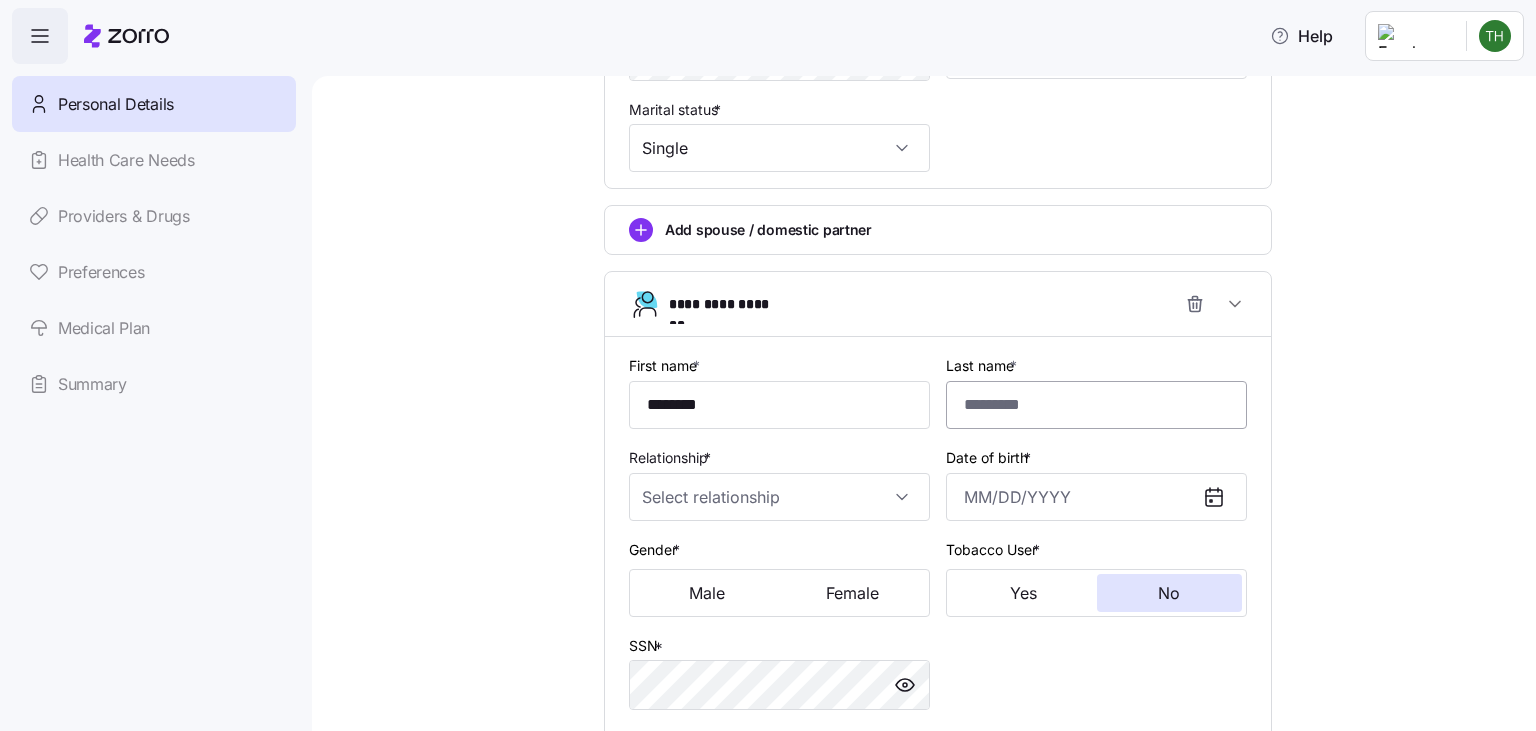 type on "********" 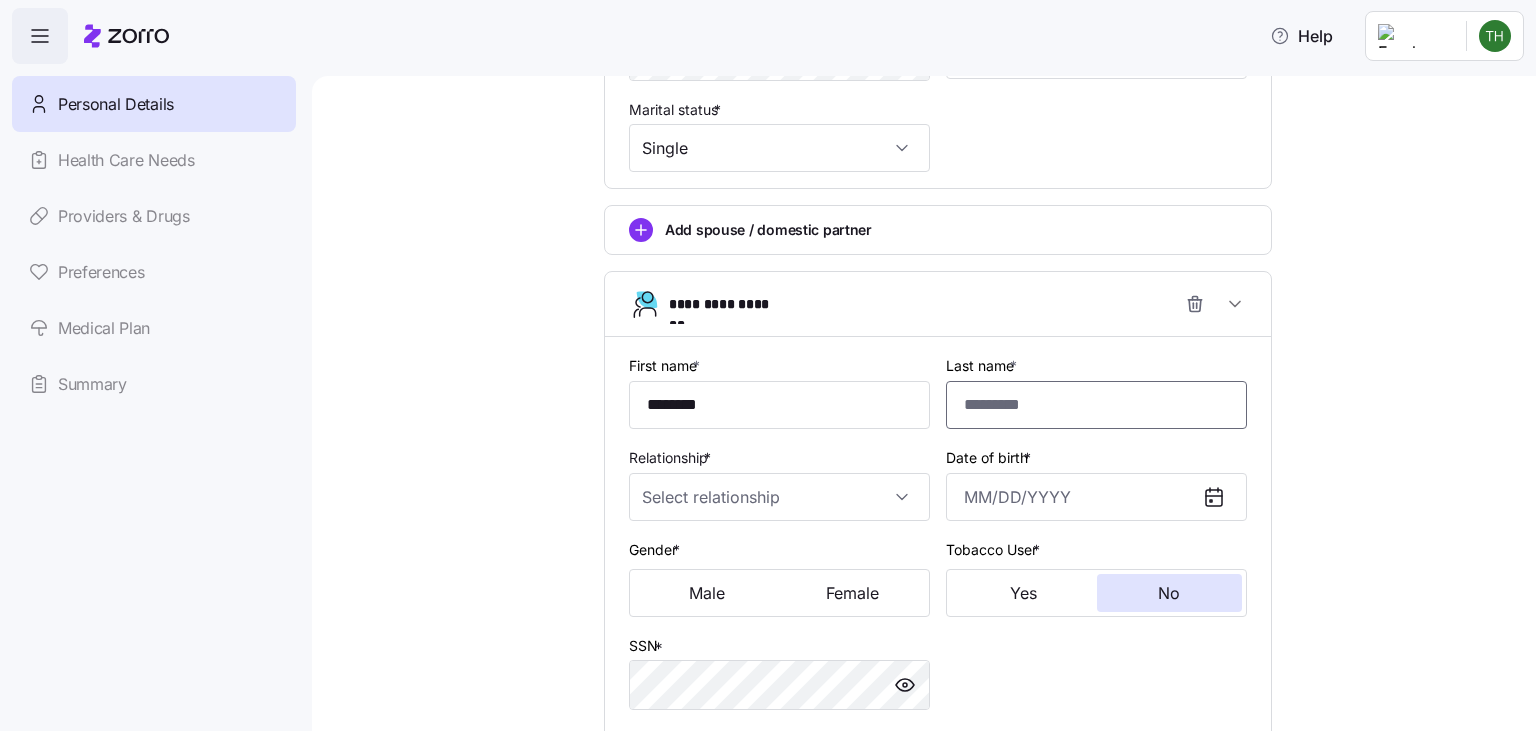 click on "Last name * [LAST]" at bounding box center [1096, 405] 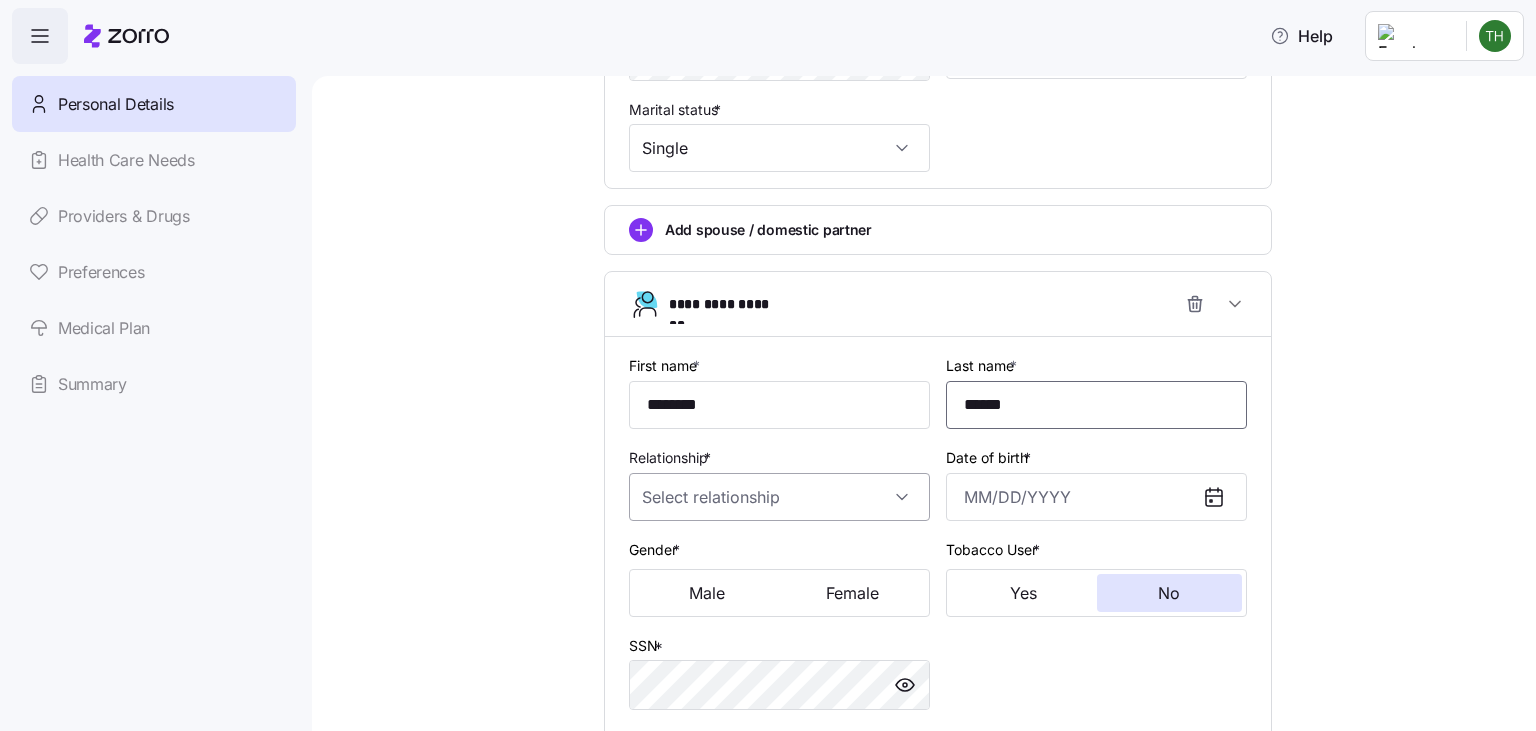 type on "******" 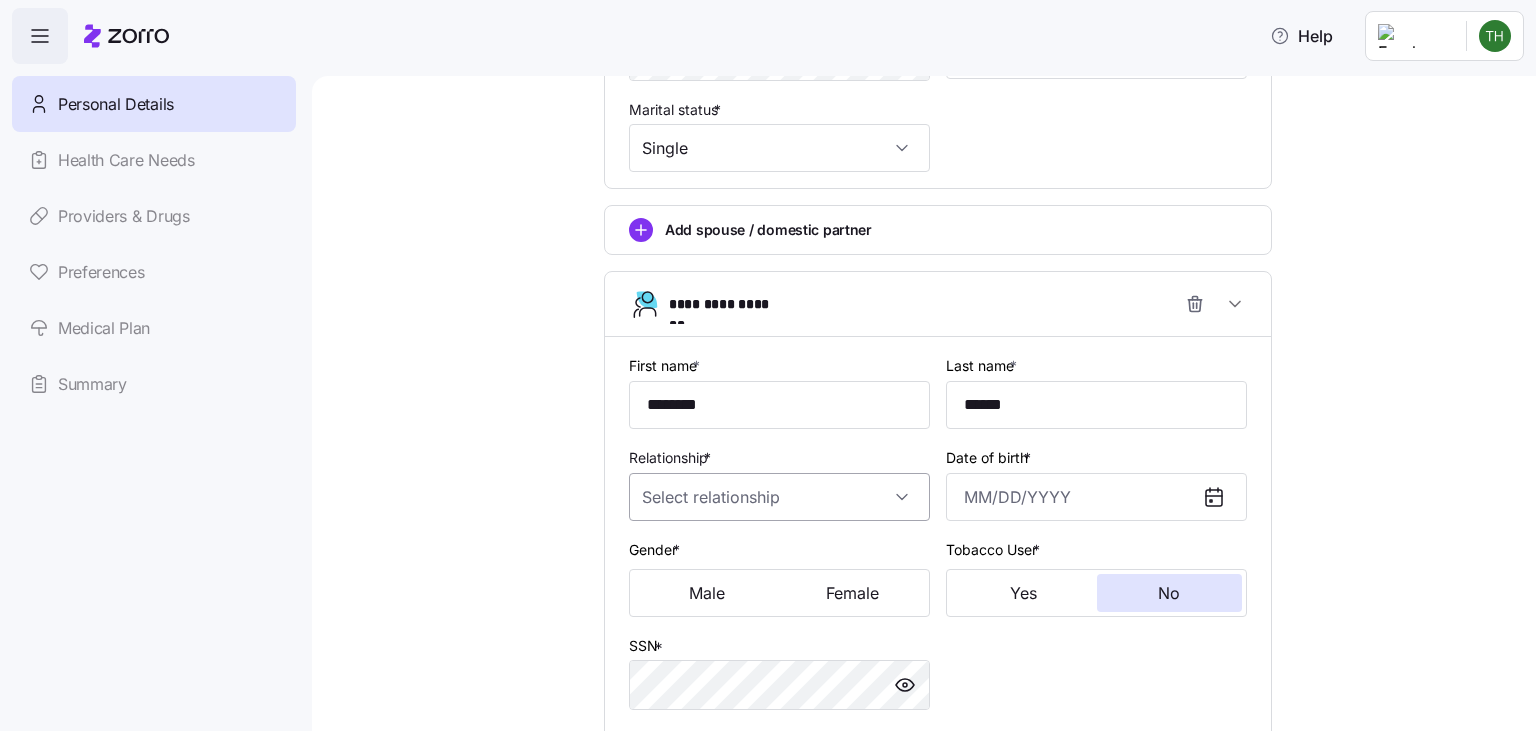 click on "Relationship  *" at bounding box center [779, 497] 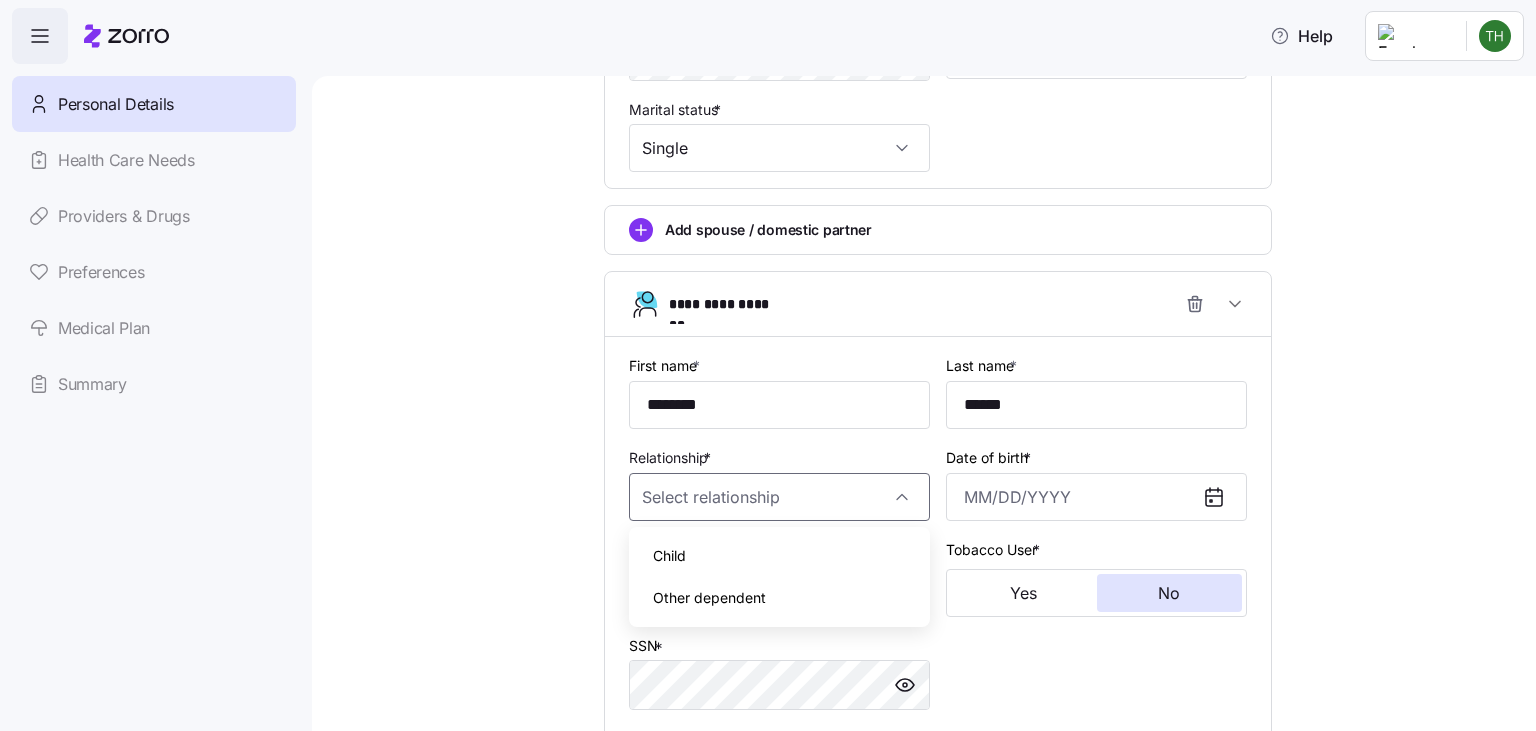 click on "Child" at bounding box center (779, 556) 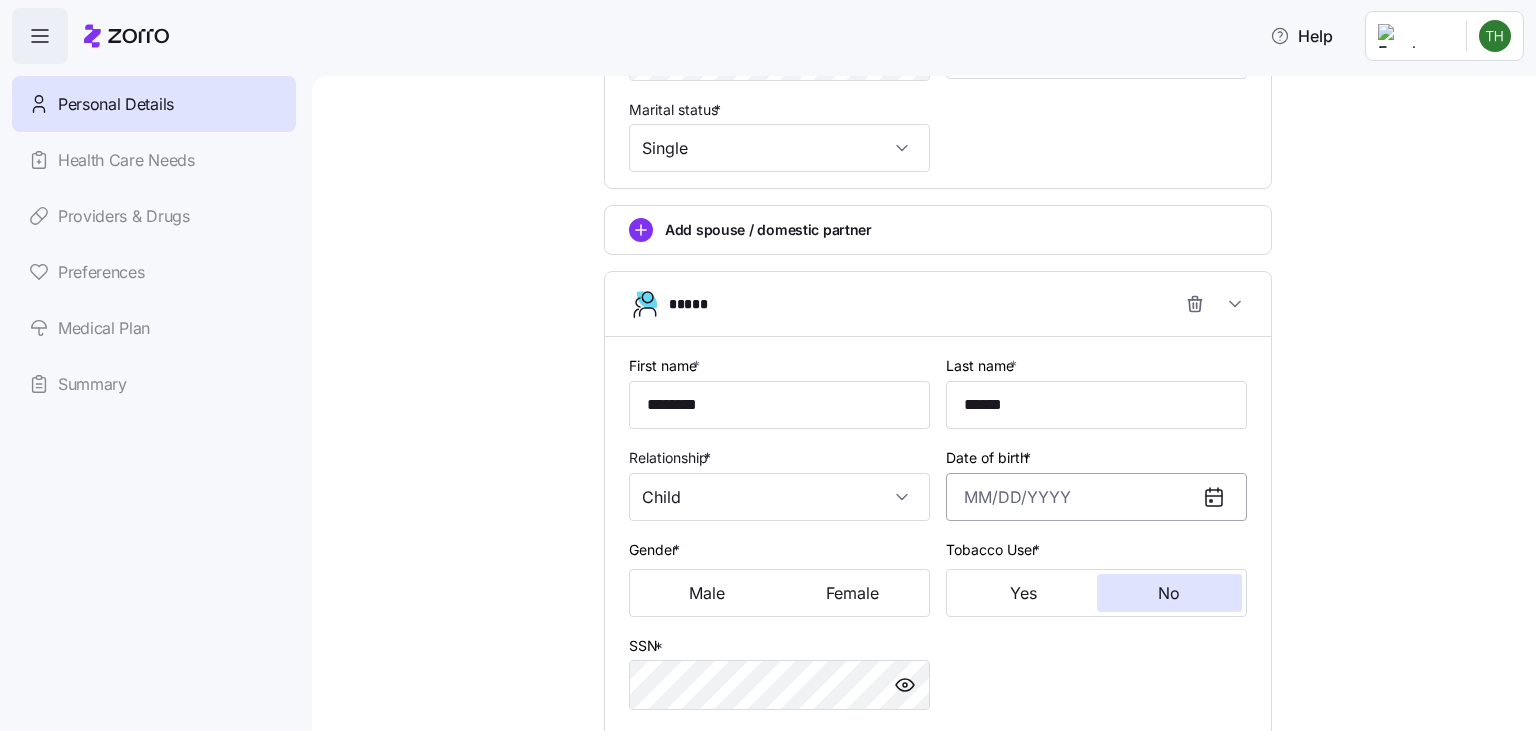 click on "Date of birth  *" at bounding box center [1096, 497] 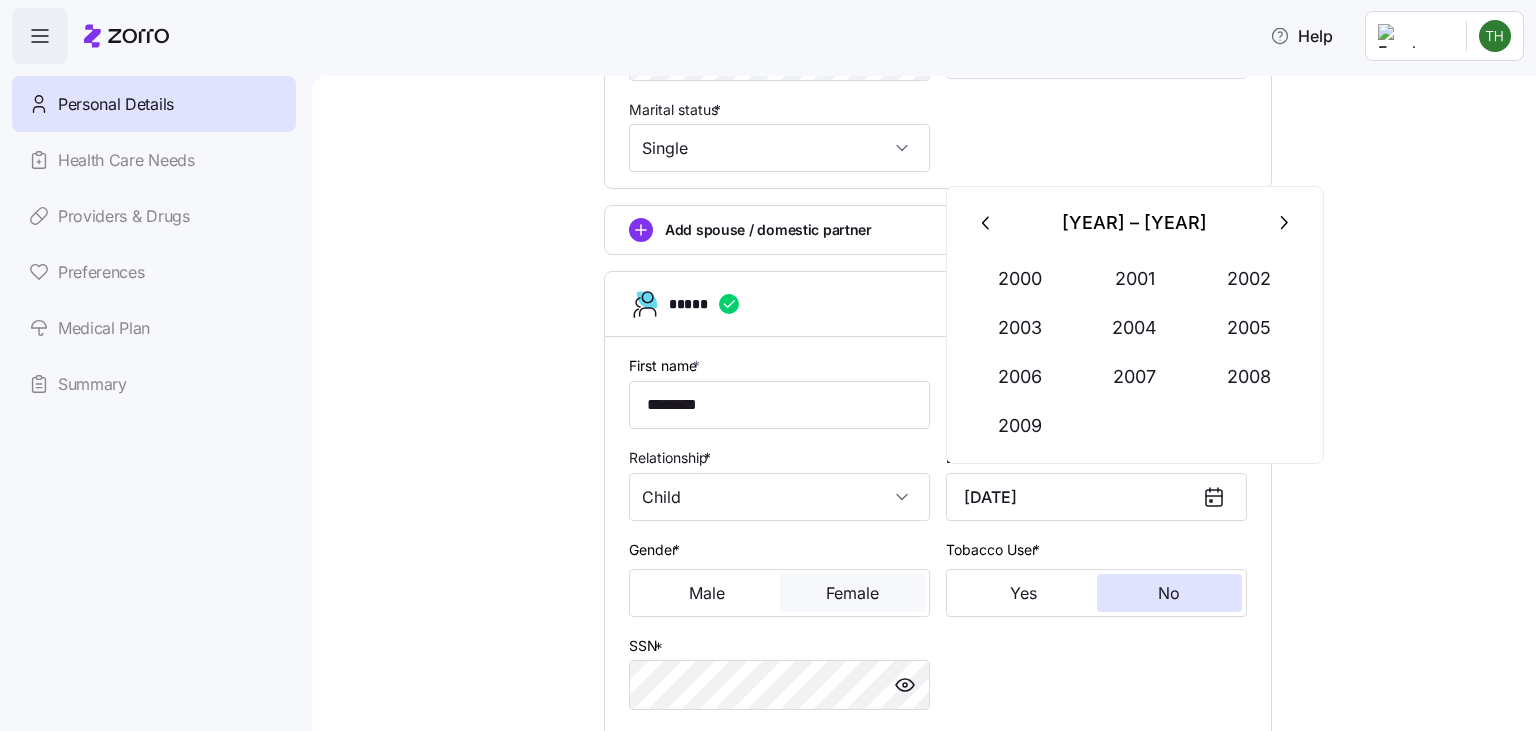 type on "July 2, 2007" 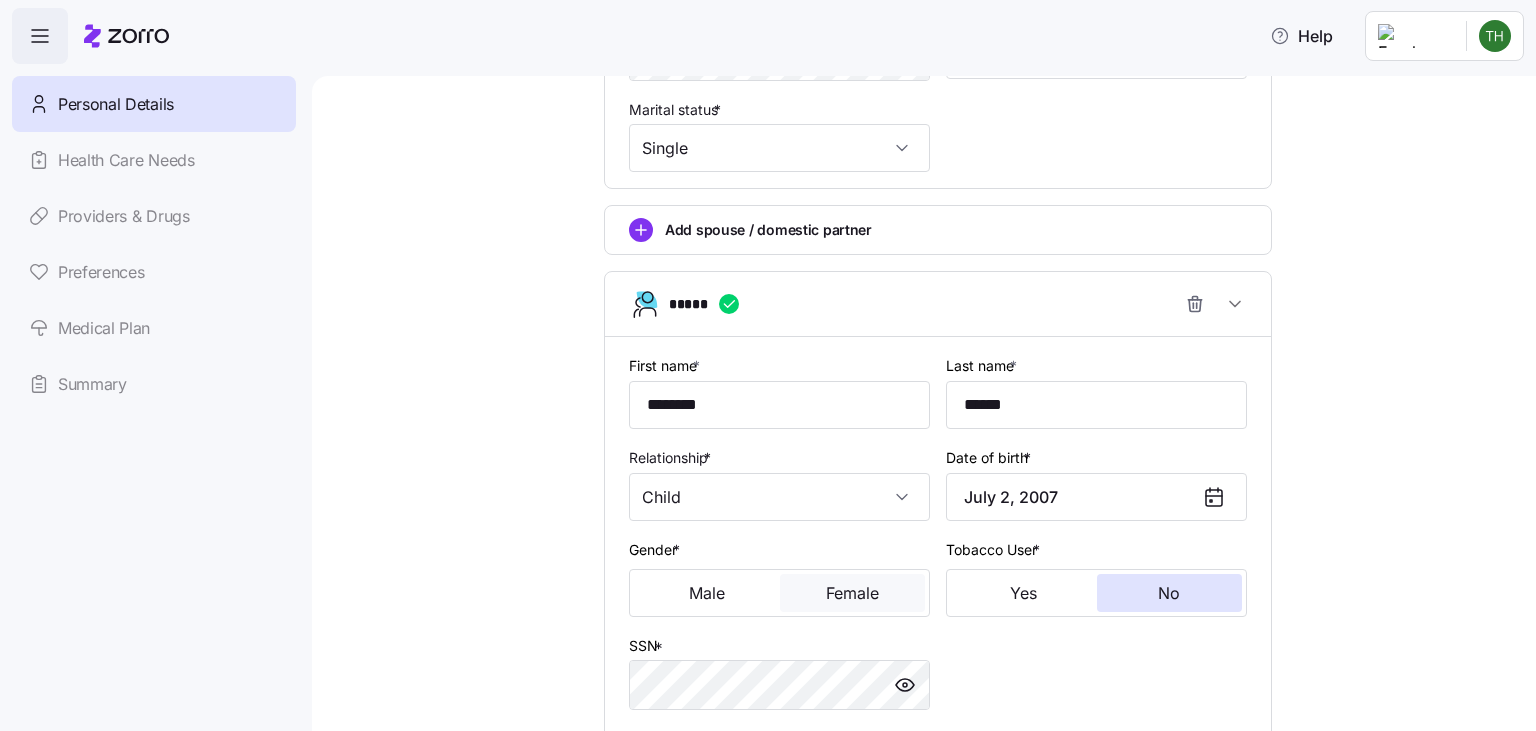 click on "Female" at bounding box center (852, 593) 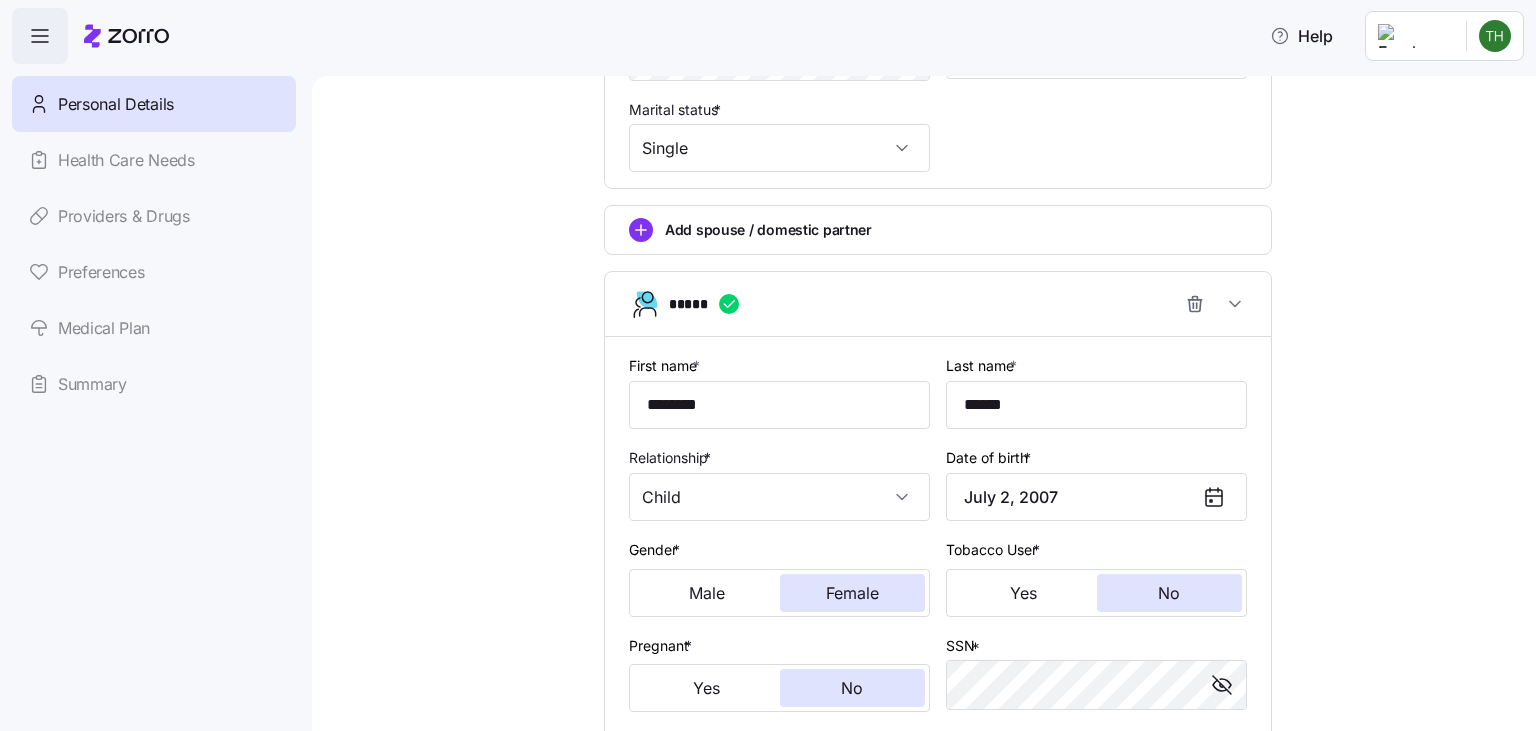click on "Household information Add the family members that you want to include in your ICHRA You First name * **** Last name * ******** Date of birth * [DATE] Phone* [PHONE] Gender * Male Female Tobacco user * Yes No Pregnant * Yes No Company email * [EMAIL] Personal email * [EMAIL] Residential address * [ADDRESS] Mailing address is the same as residential address SSN * [SSN] Citizenship status * US citizen Marital status * Single Add spouse / domestic partner ***** First name * ******** Last name * ****** Relationship * Child Date of birth * July 2, 2007 Gender * Male Female Tobacco User * Yes No Pregnant * Yes No SSN * [SSN] Residential address * [ADDRESS] Add dependent (under 26) Next" at bounding box center (938, 103) 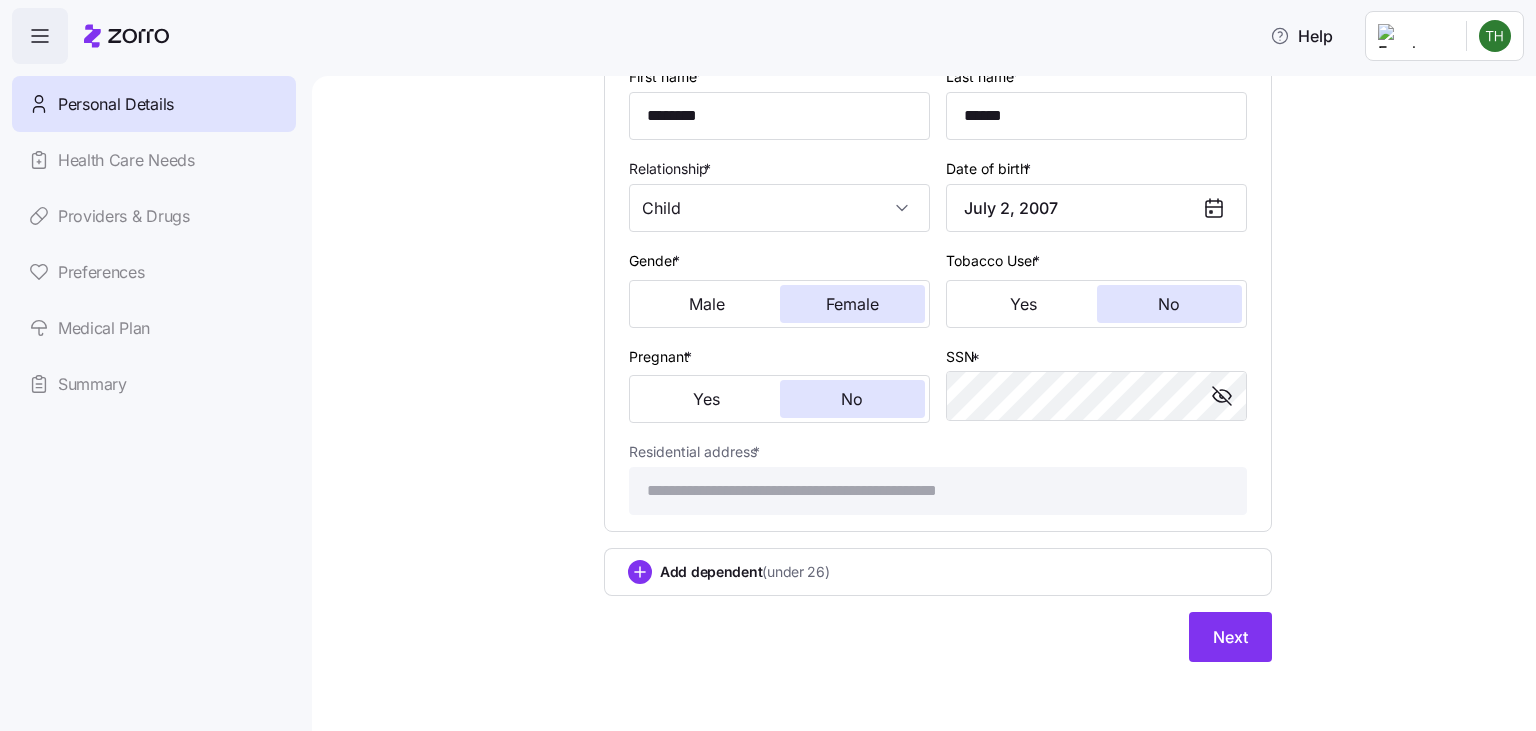 scroll, scrollTop: 1166, scrollLeft: 0, axis: vertical 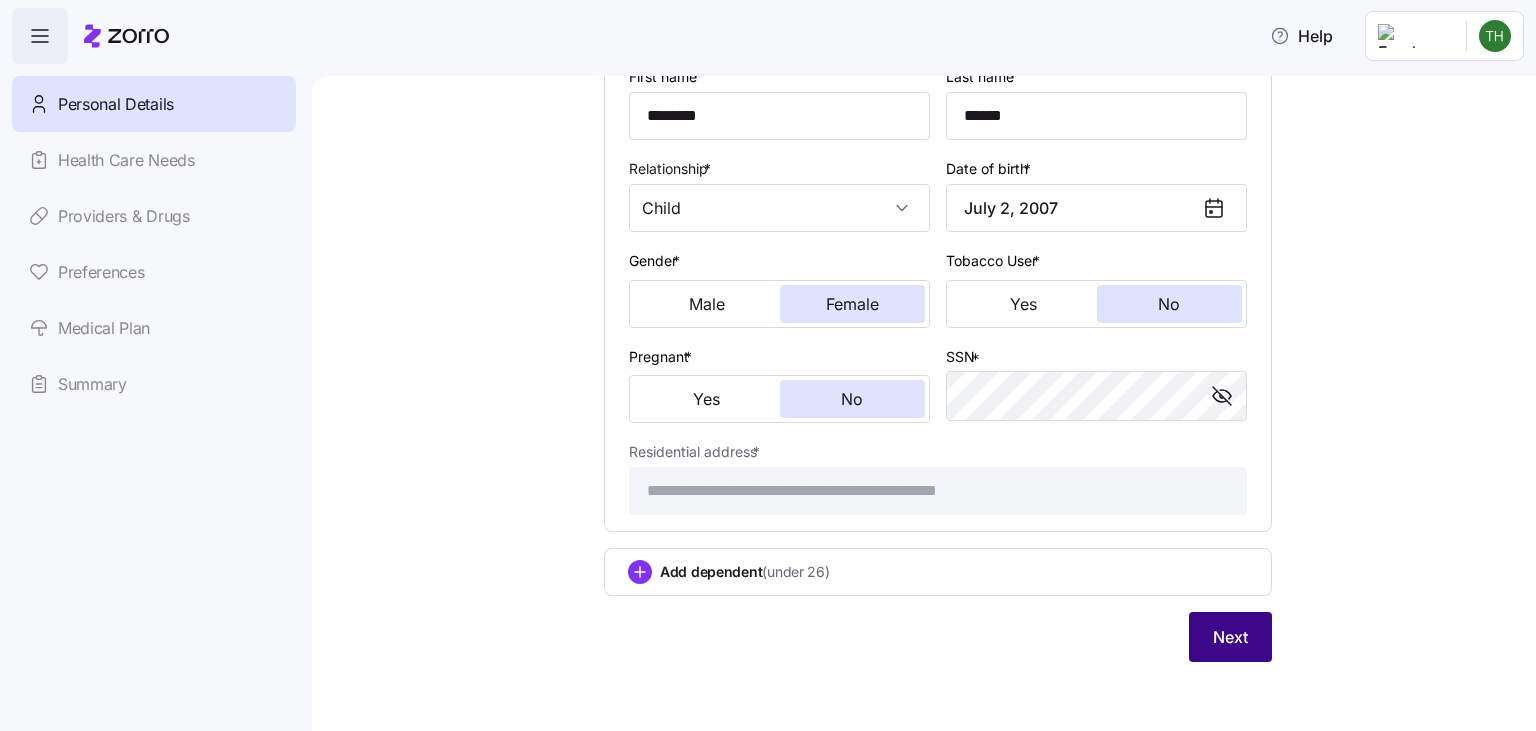 click on "Next" at bounding box center (1230, 637) 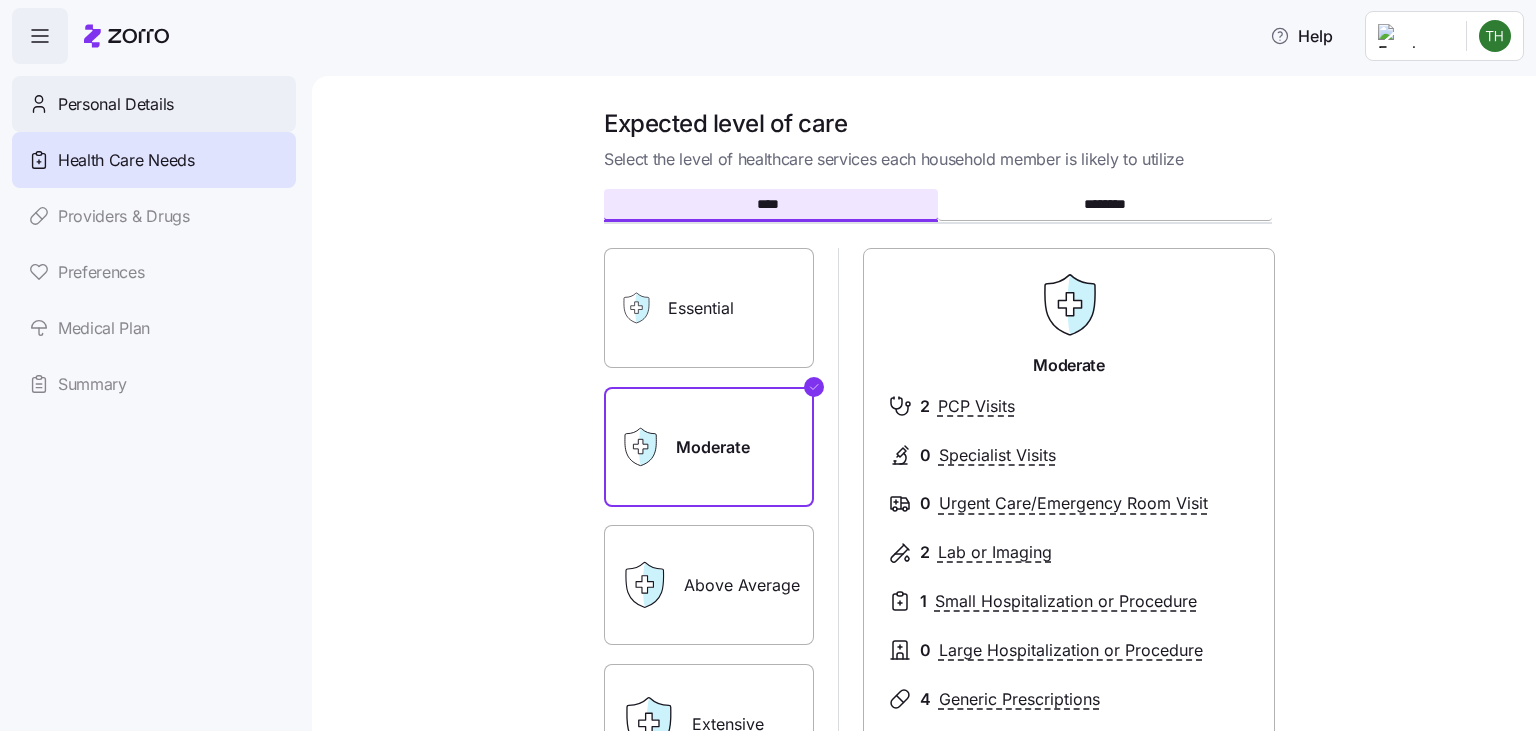 click on "Personal Details" at bounding box center [154, 104] 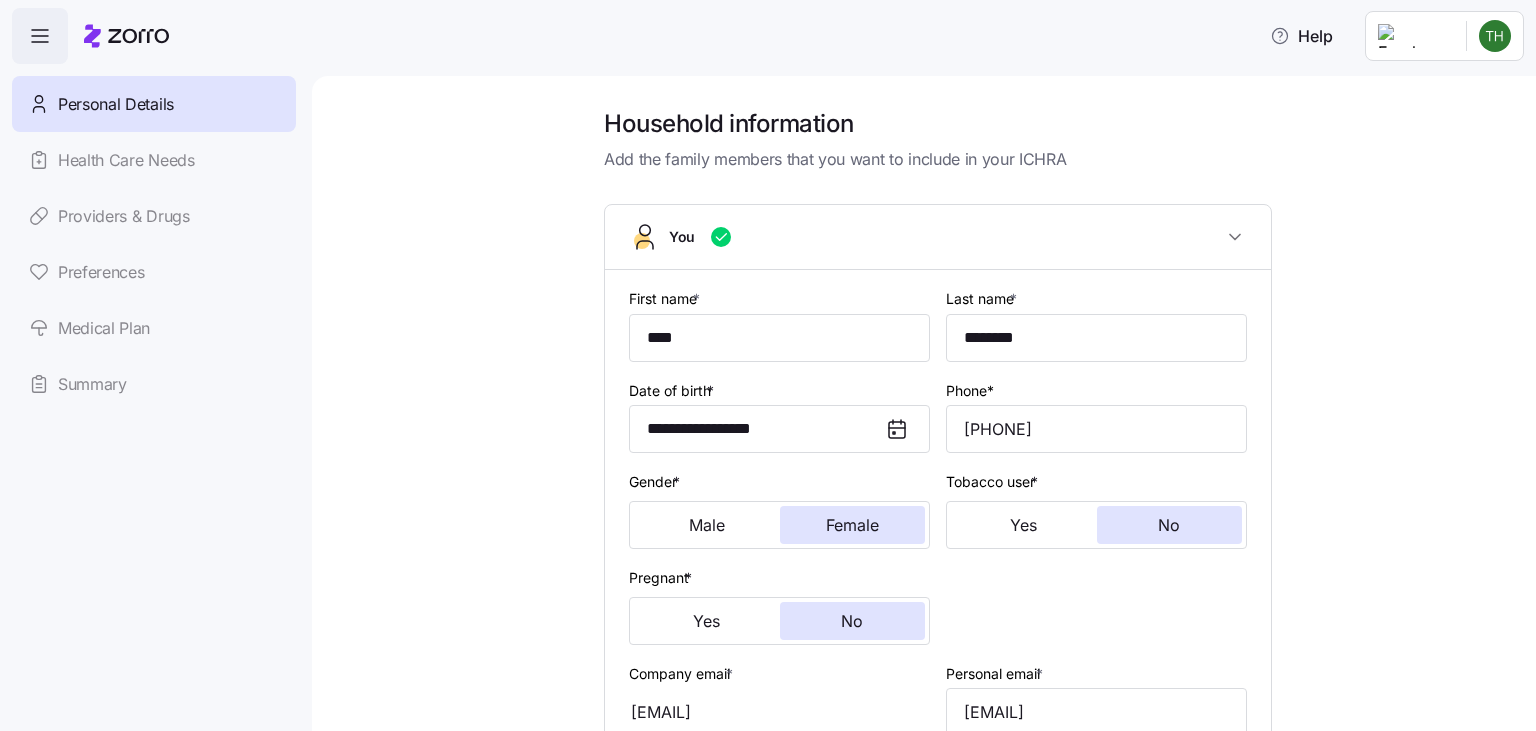 click on "**********" at bounding box center (938, 738) 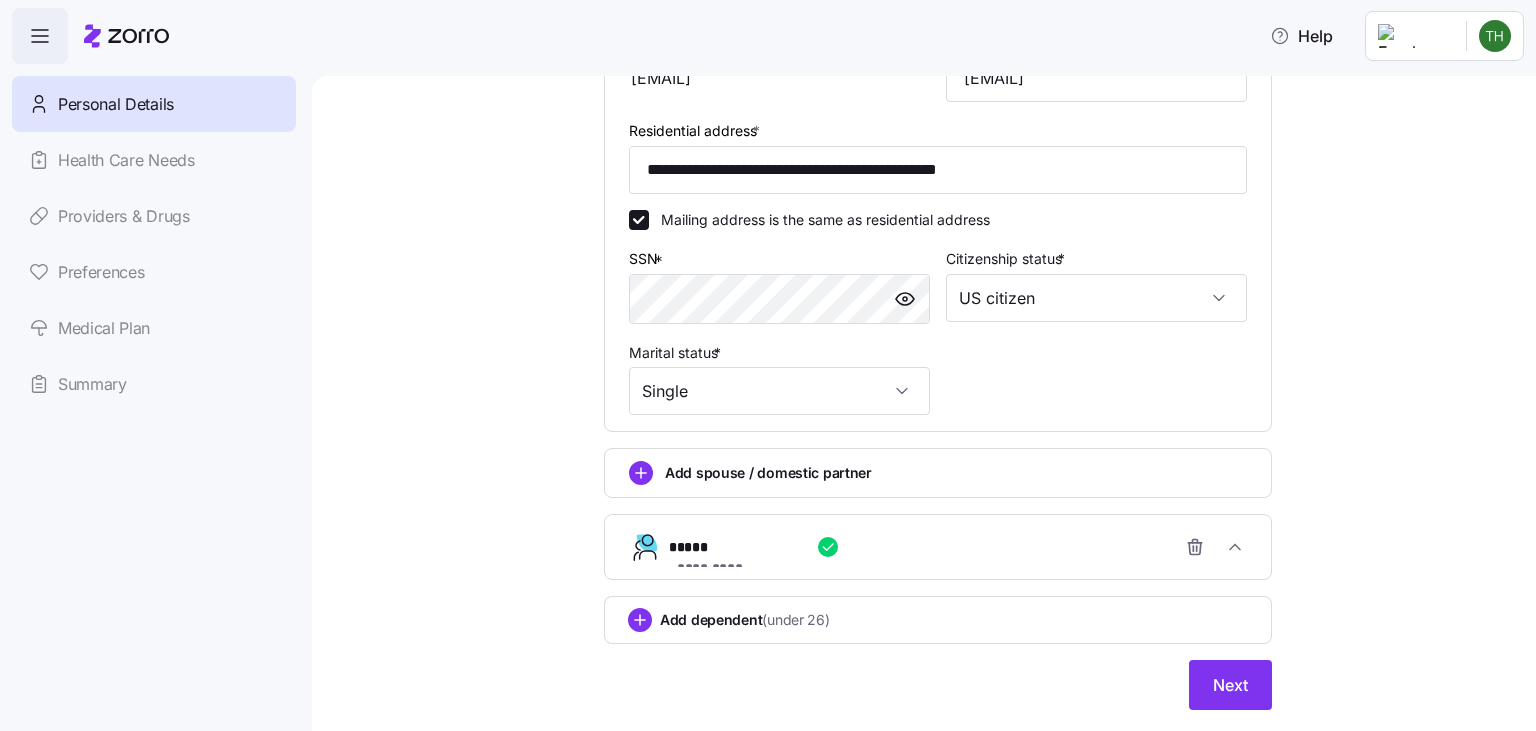 scroll, scrollTop: 684, scrollLeft: 0, axis: vertical 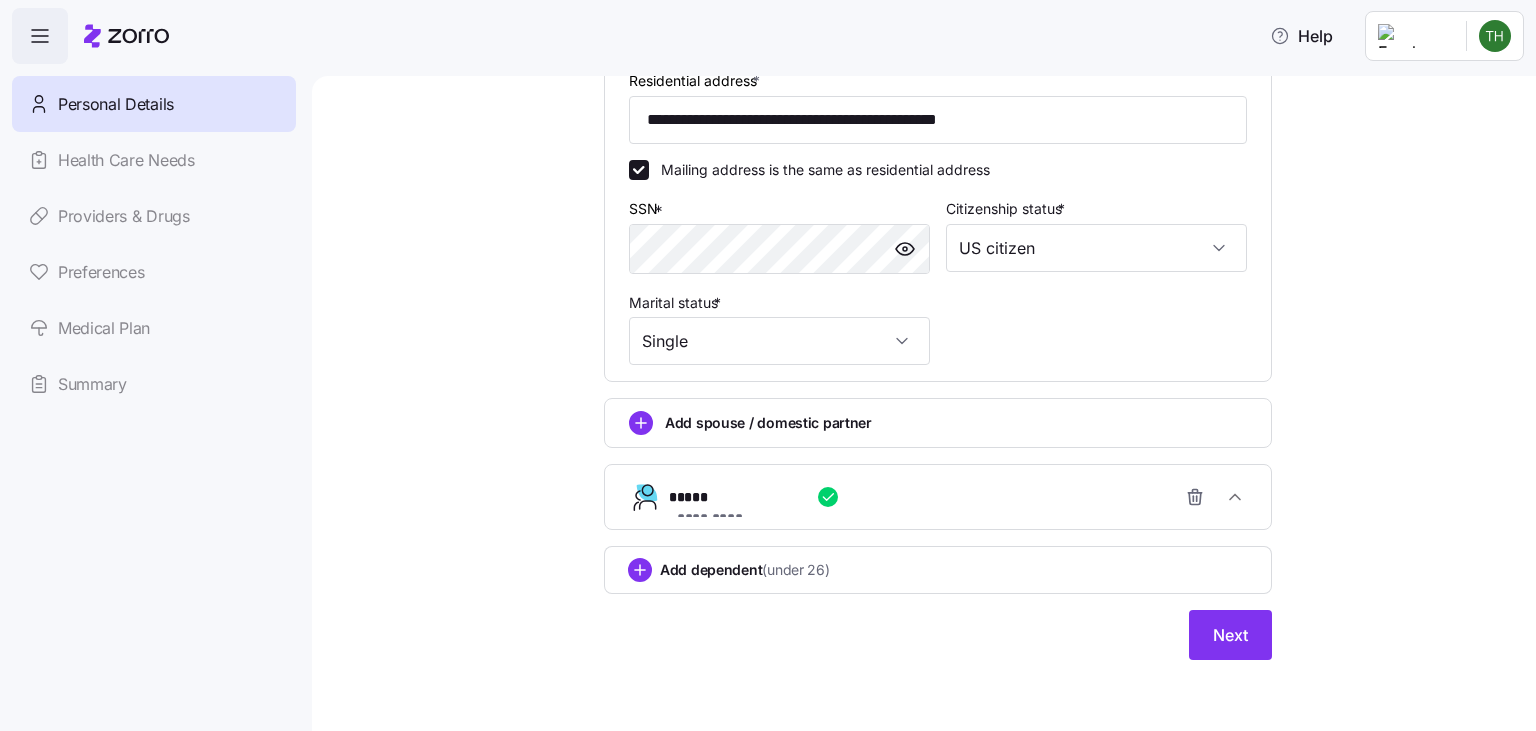 click on "Add dependent  (under 26)" at bounding box center (745, 570) 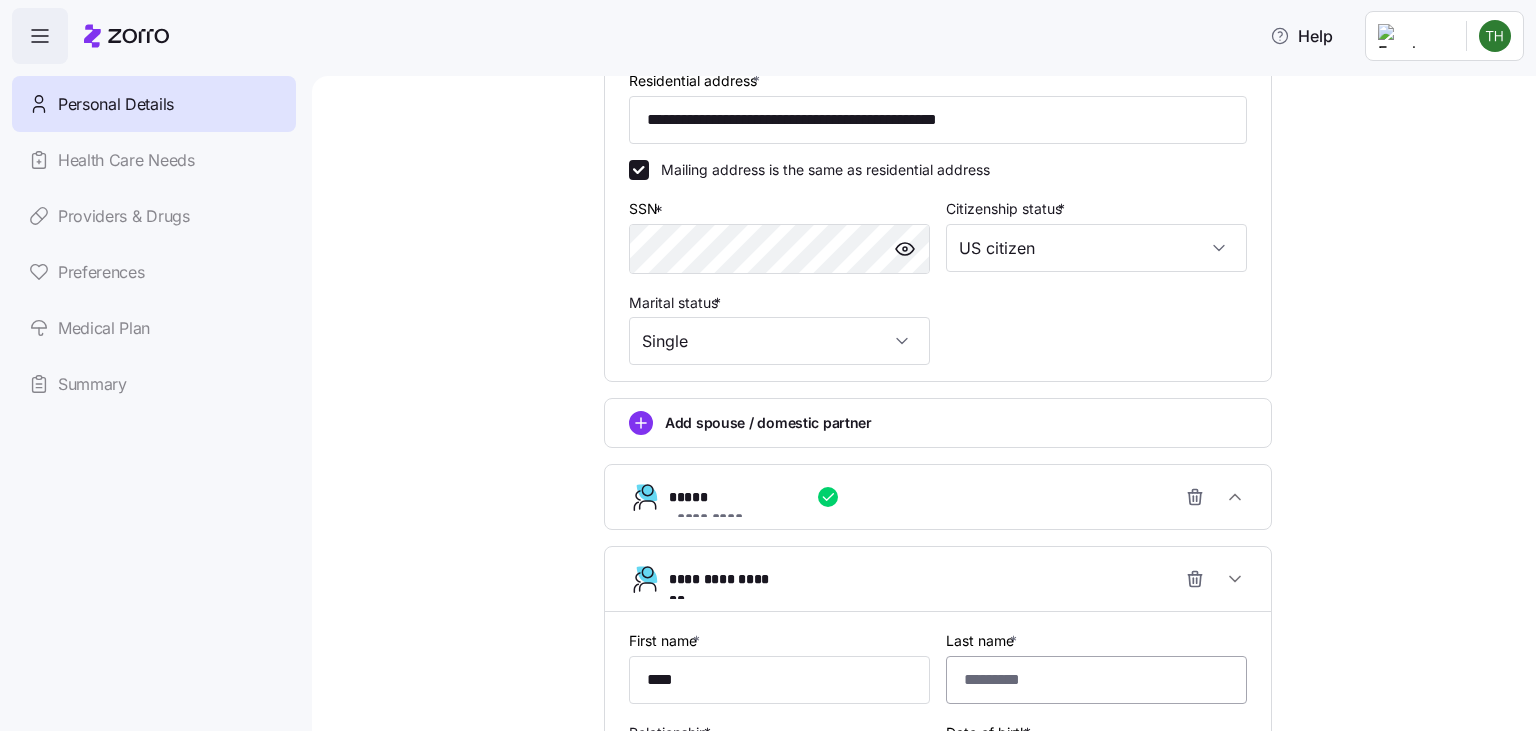 type on "****" 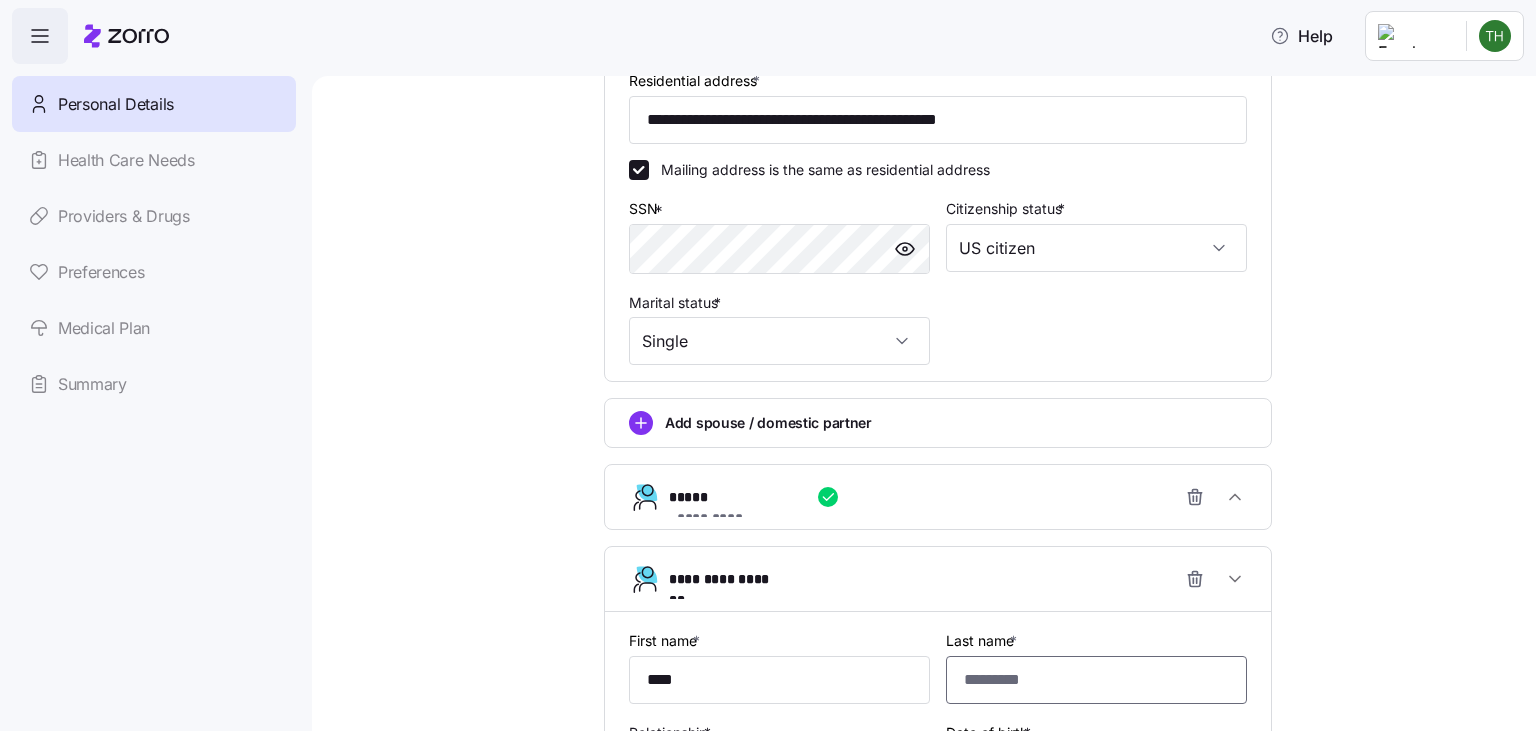 click on "Last name * [LAST]" at bounding box center (1096, 680) 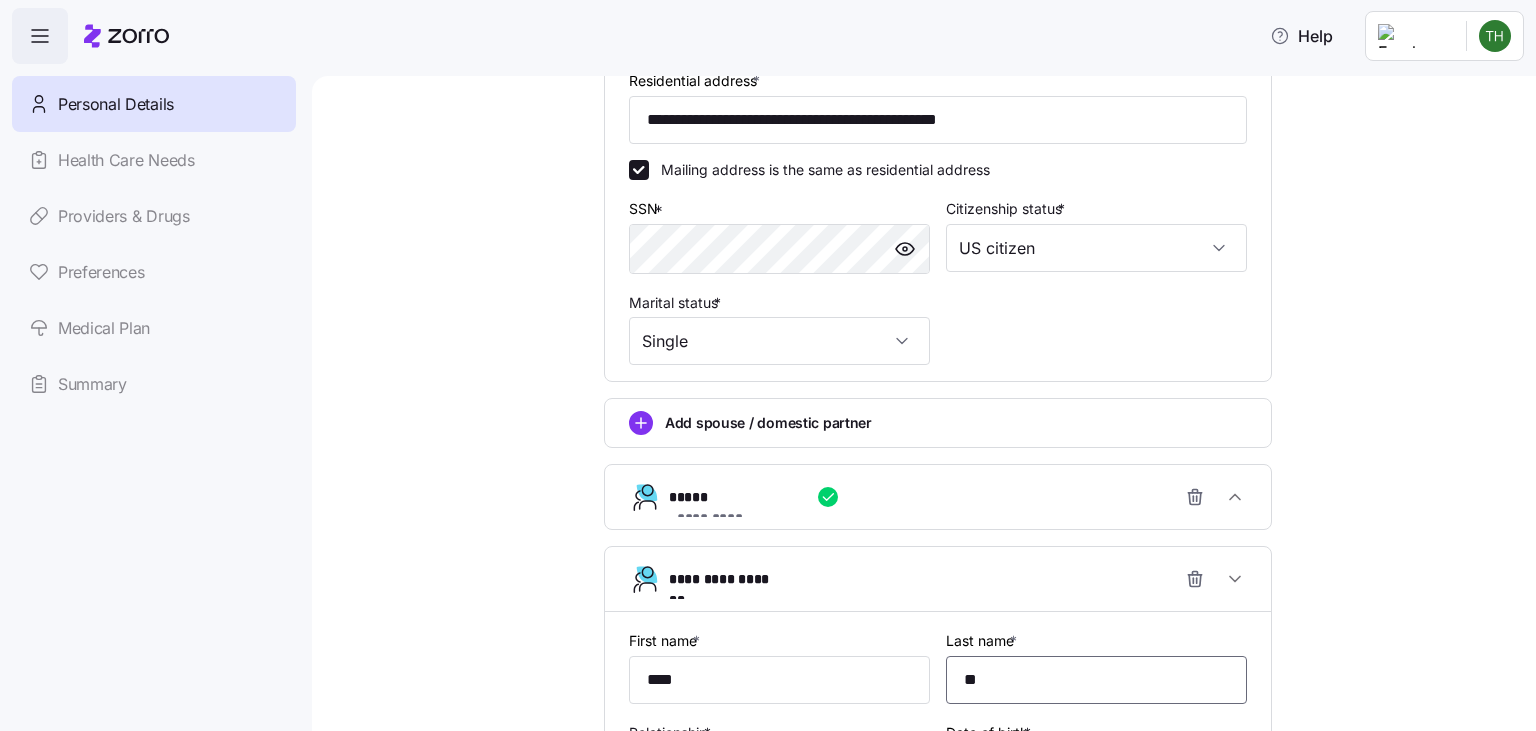 type on "*" 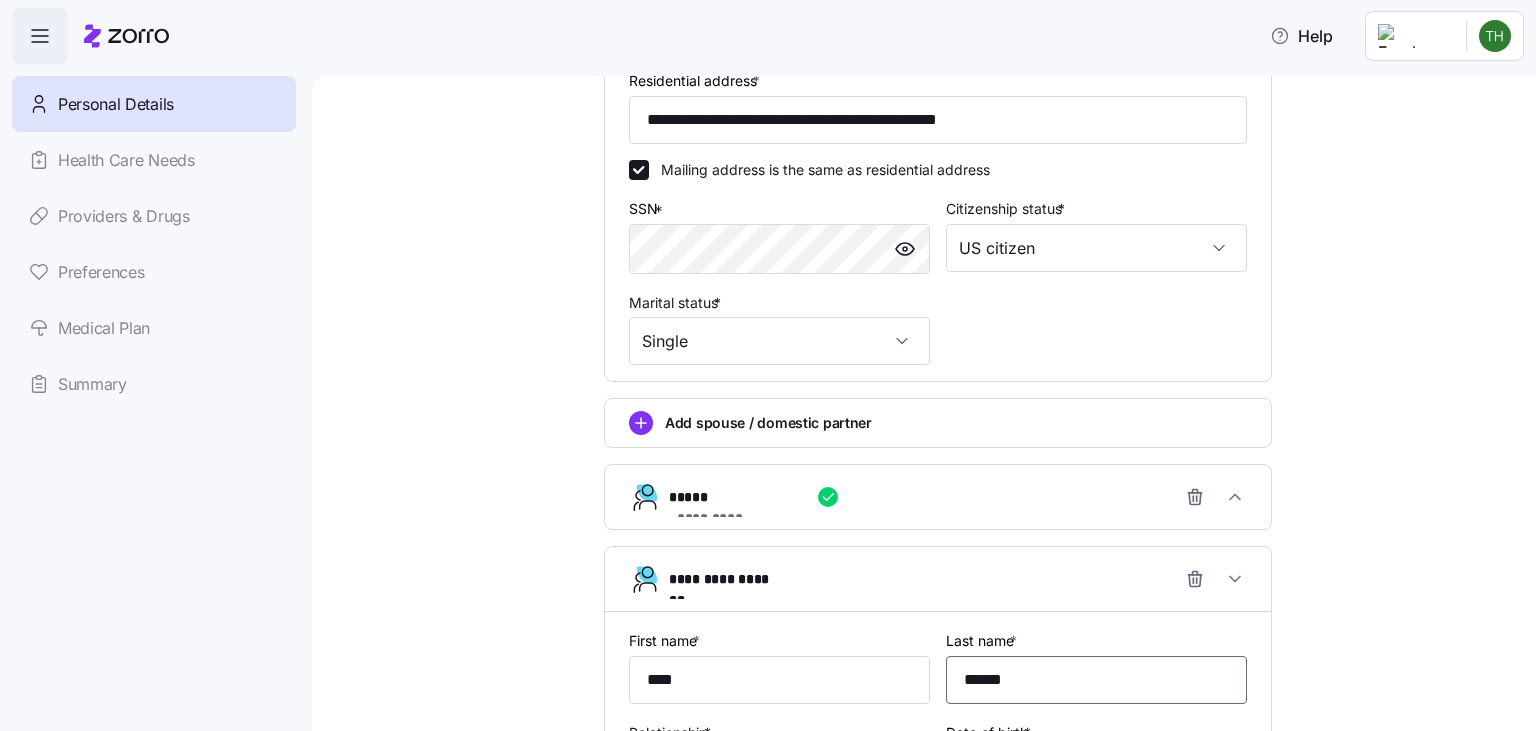 type on "******" 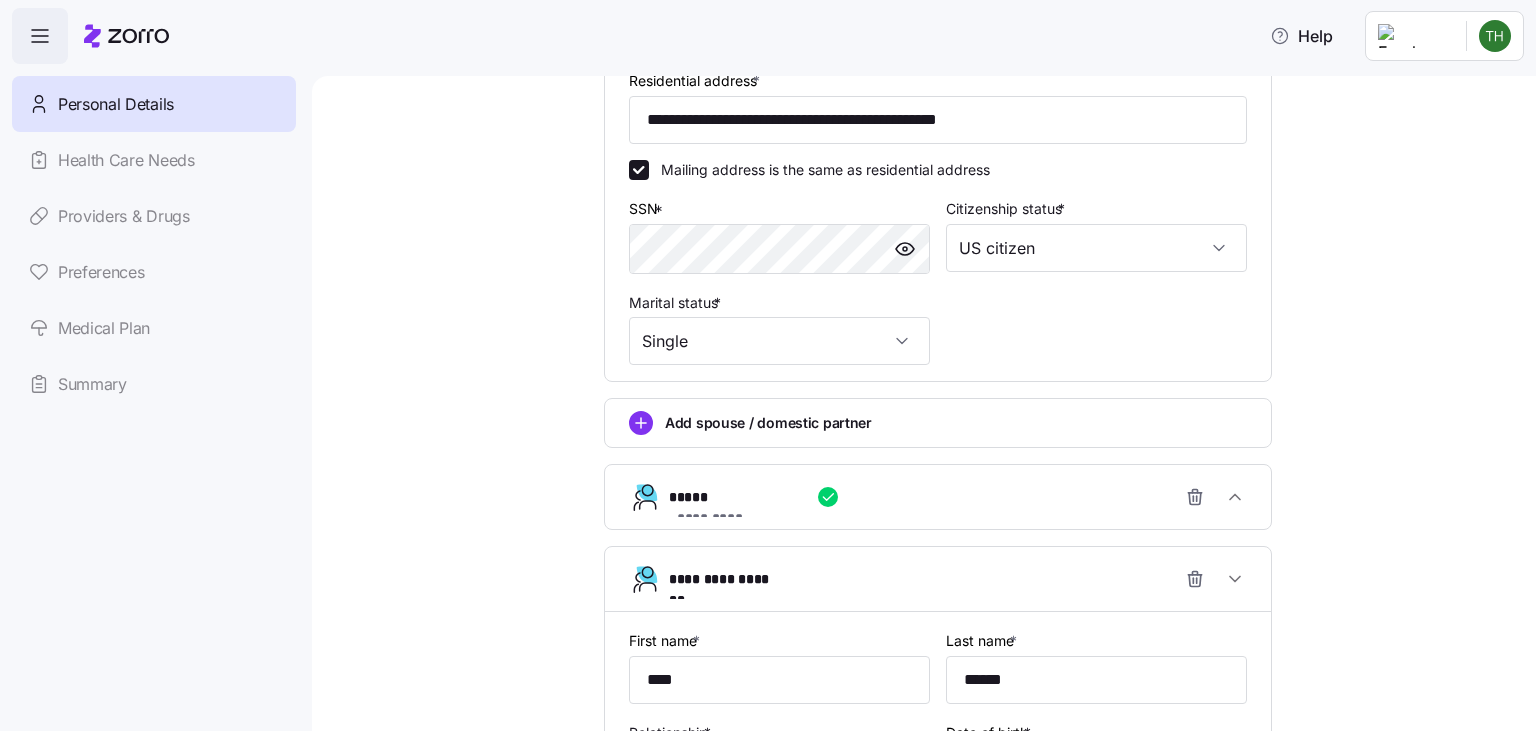 click on "**********" at bounding box center (938, 336) 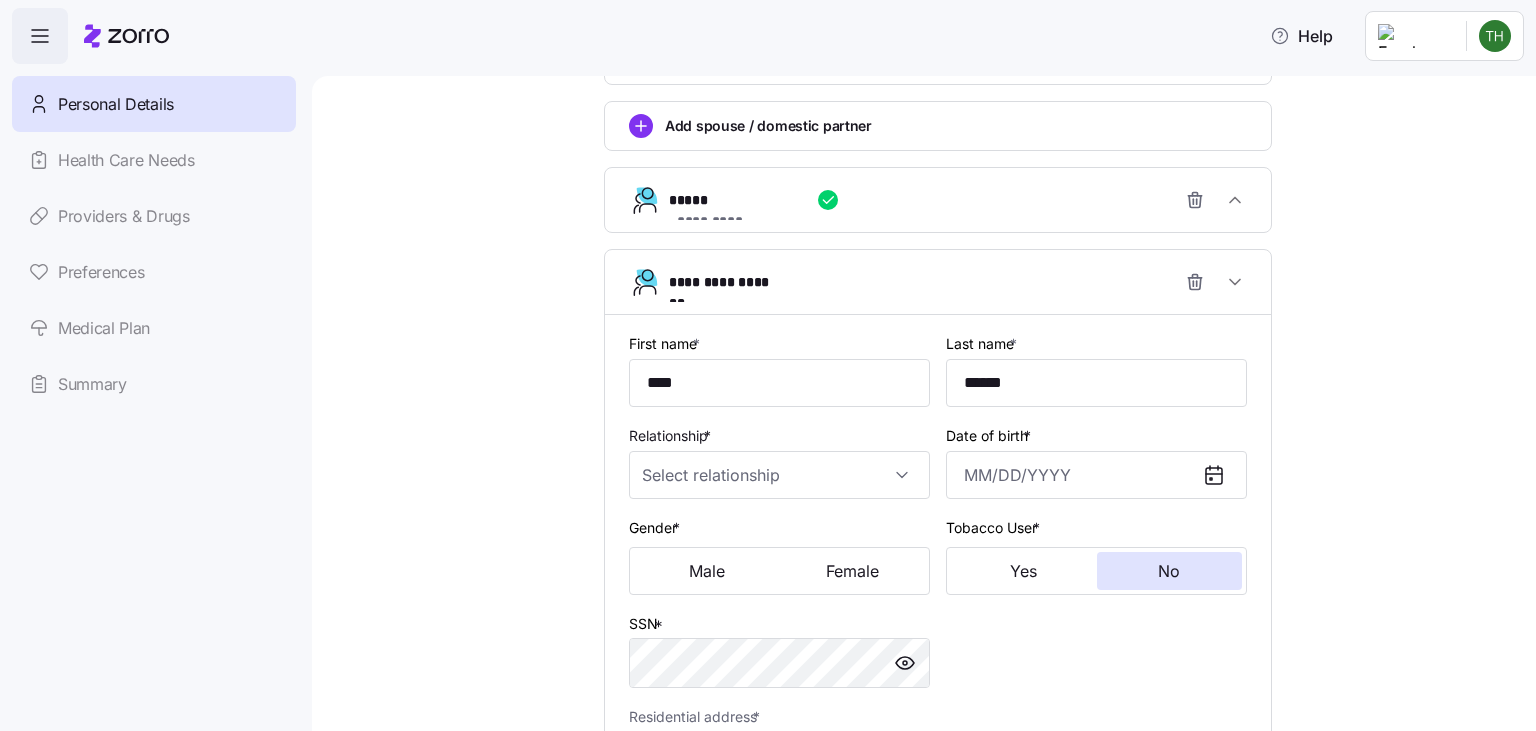 scroll, scrollTop: 1030, scrollLeft: 0, axis: vertical 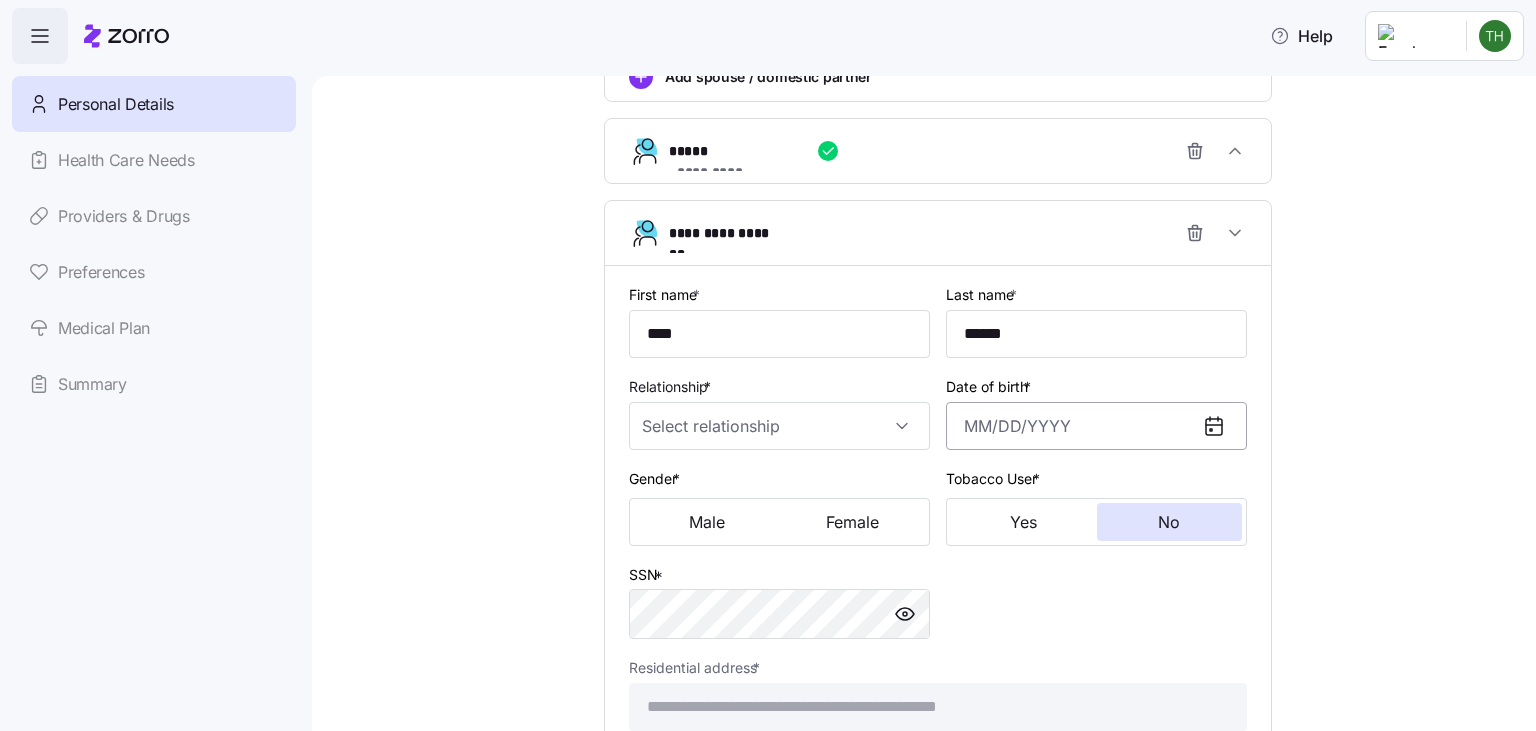 click on "Date of birth  *" at bounding box center (1096, 426) 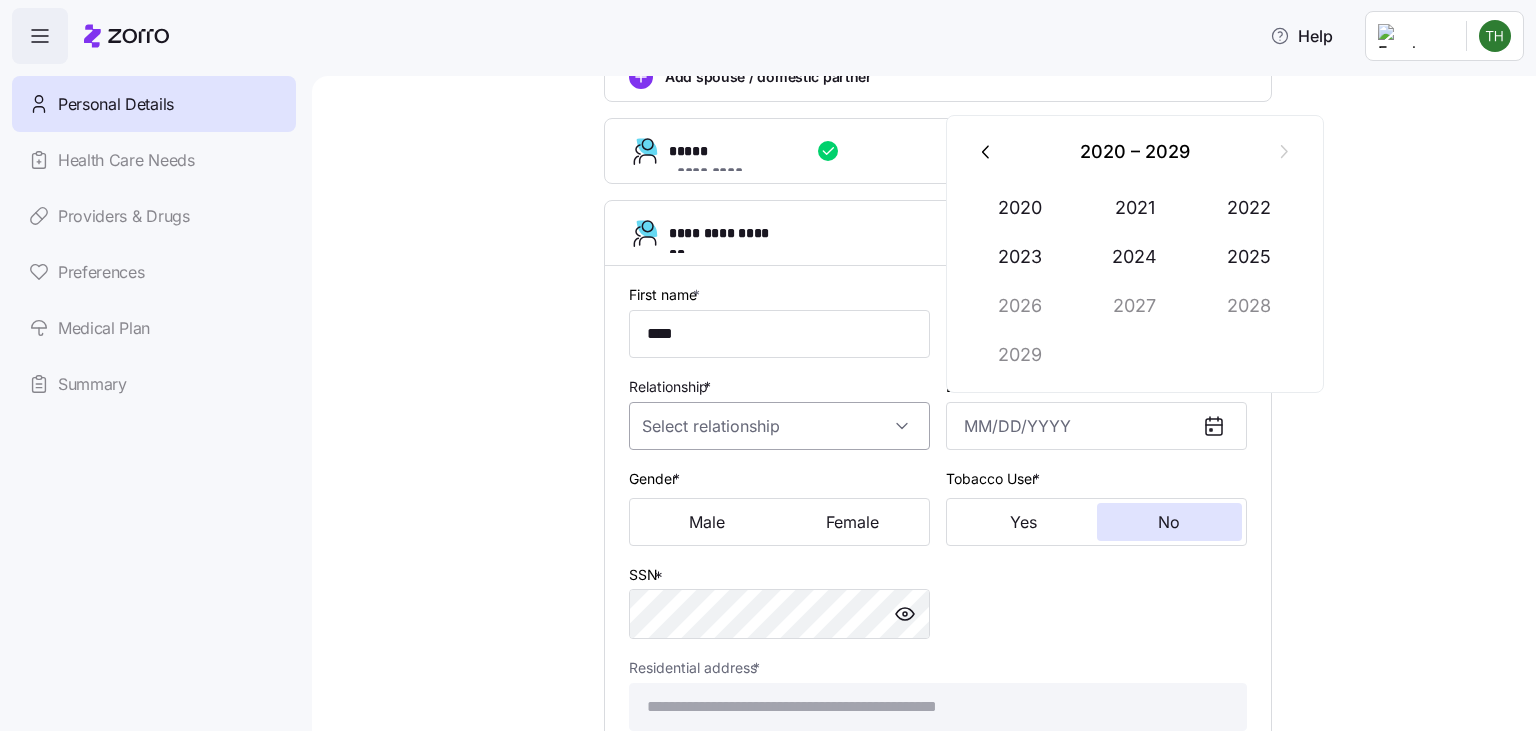 click on "Relationship  *" at bounding box center [779, 426] 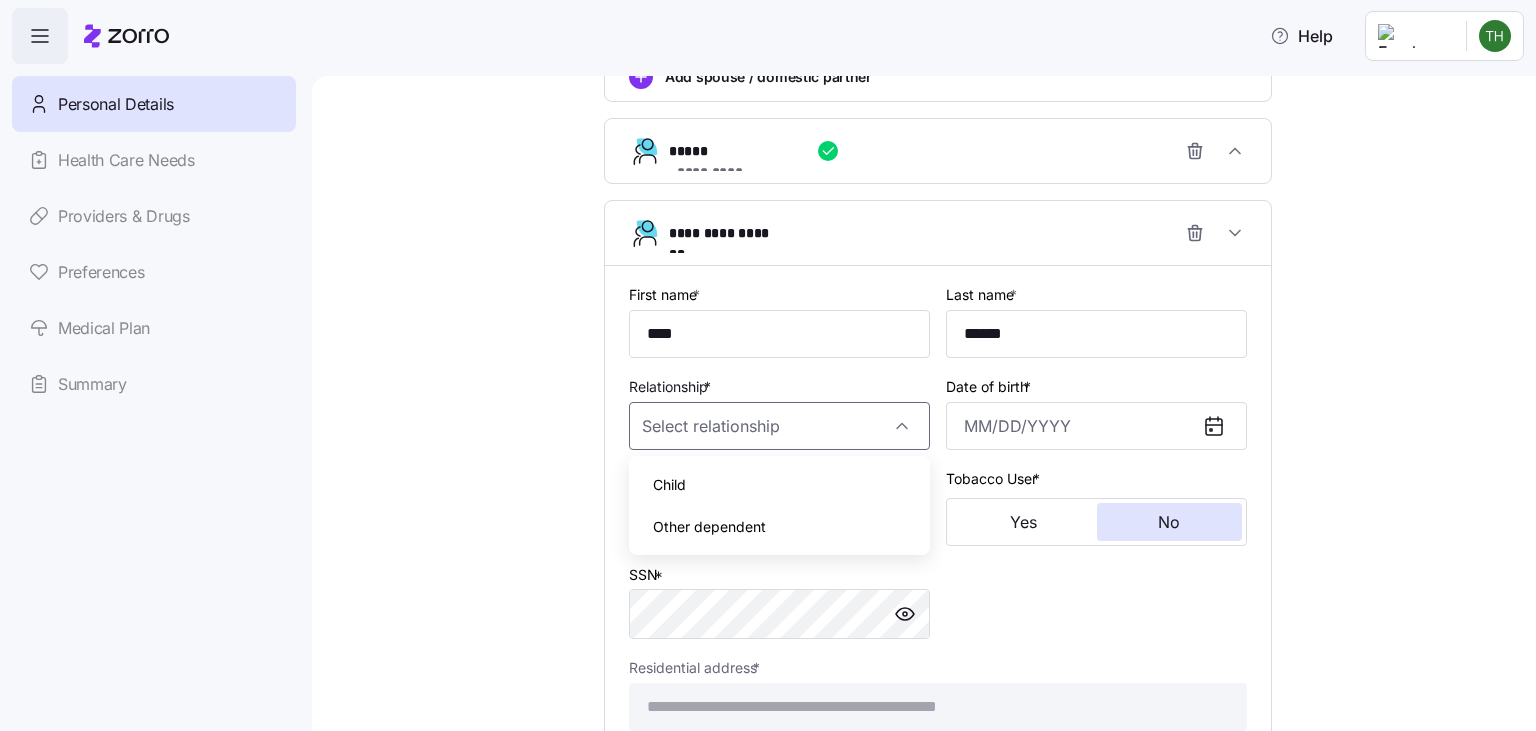 click on "Child" at bounding box center (779, 485) 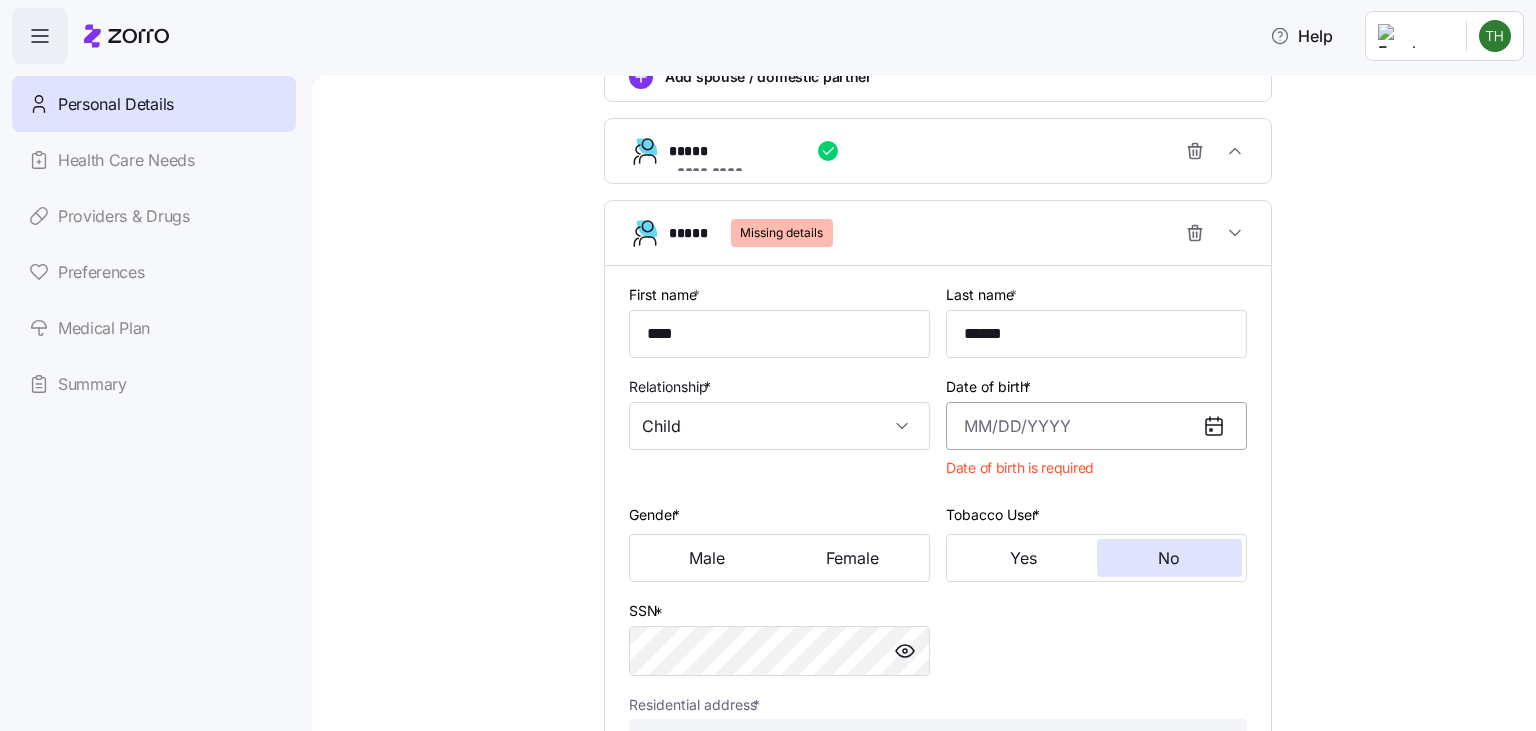 click on "Date of birth  *" at bounding box center (1096, 426) 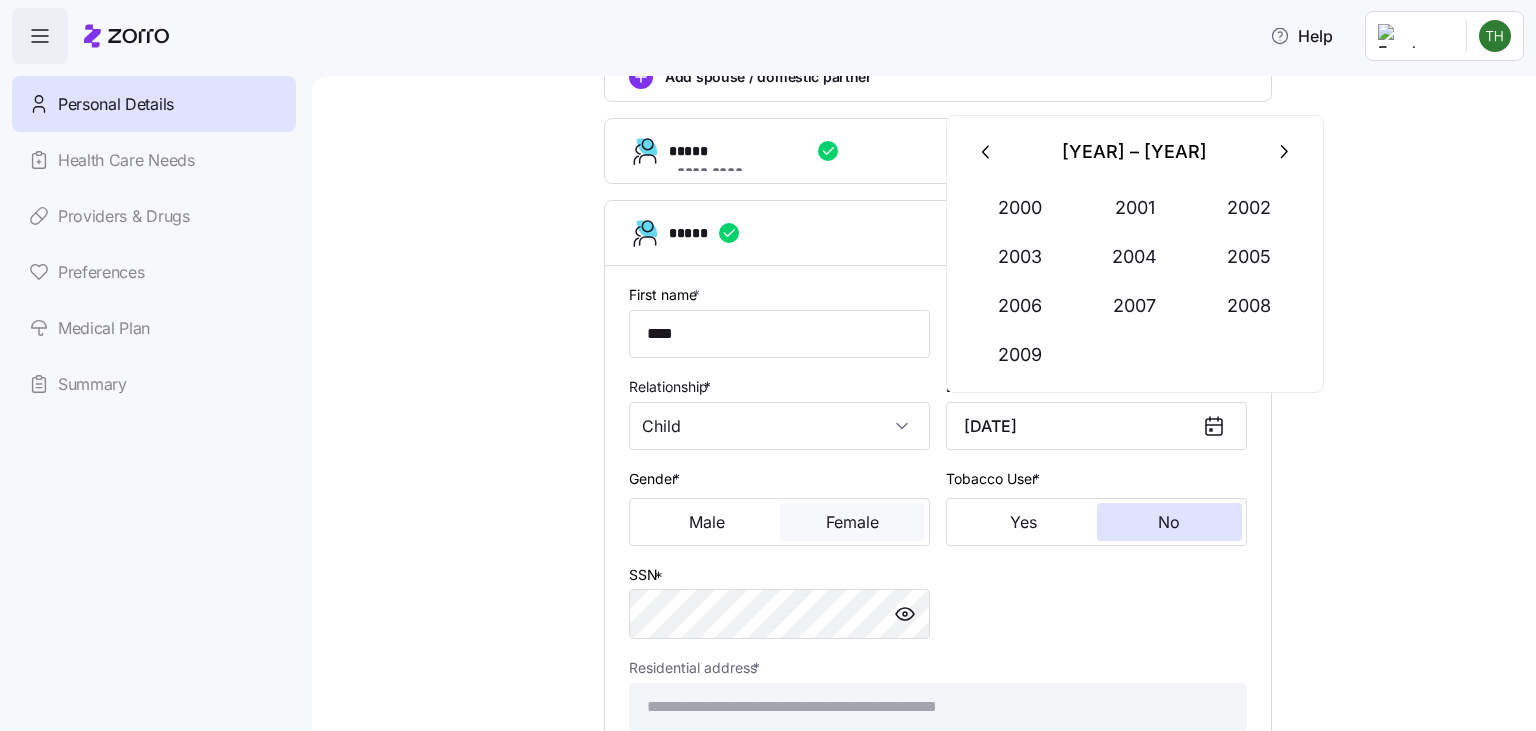 type on "[DATE]" 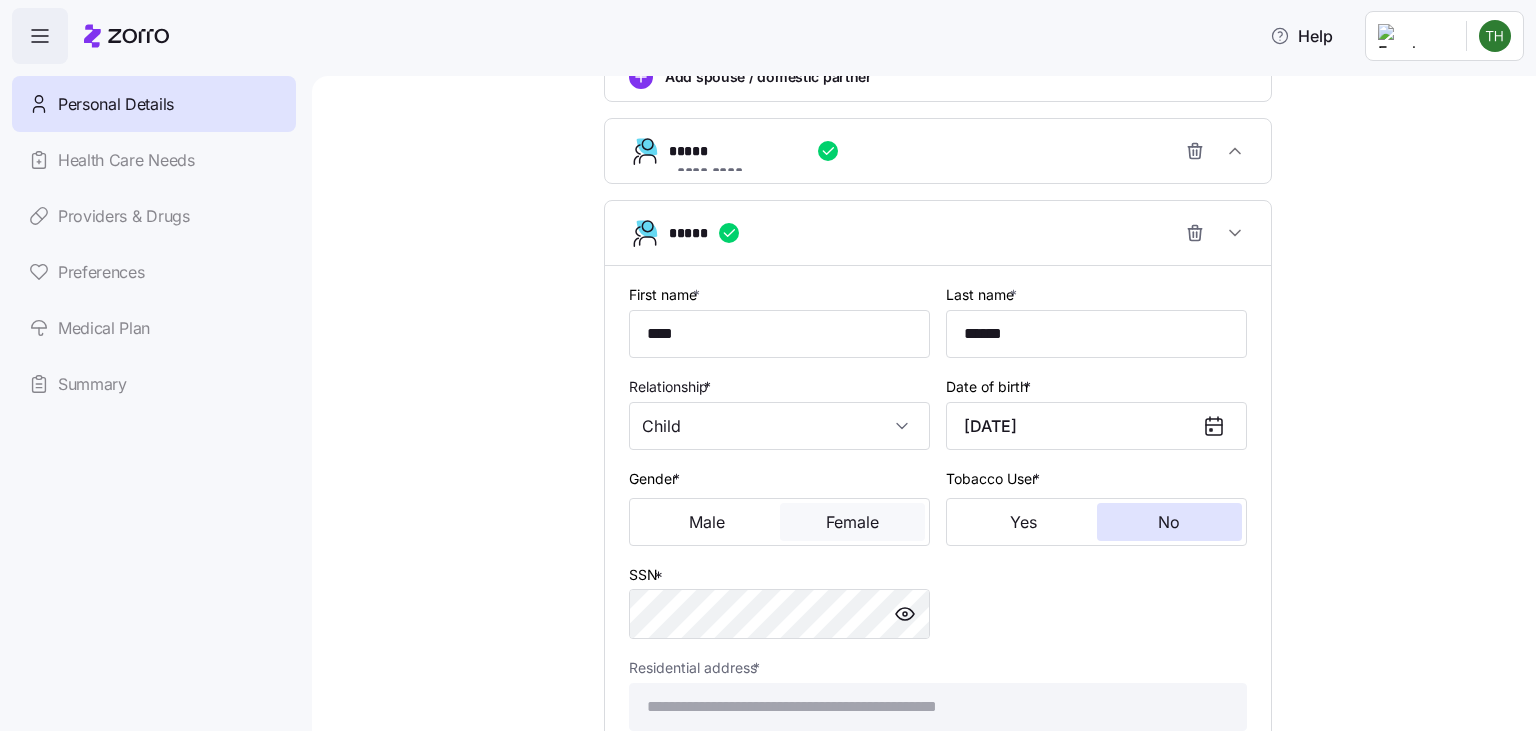 click on "Female" at bounding box center (852, 522) 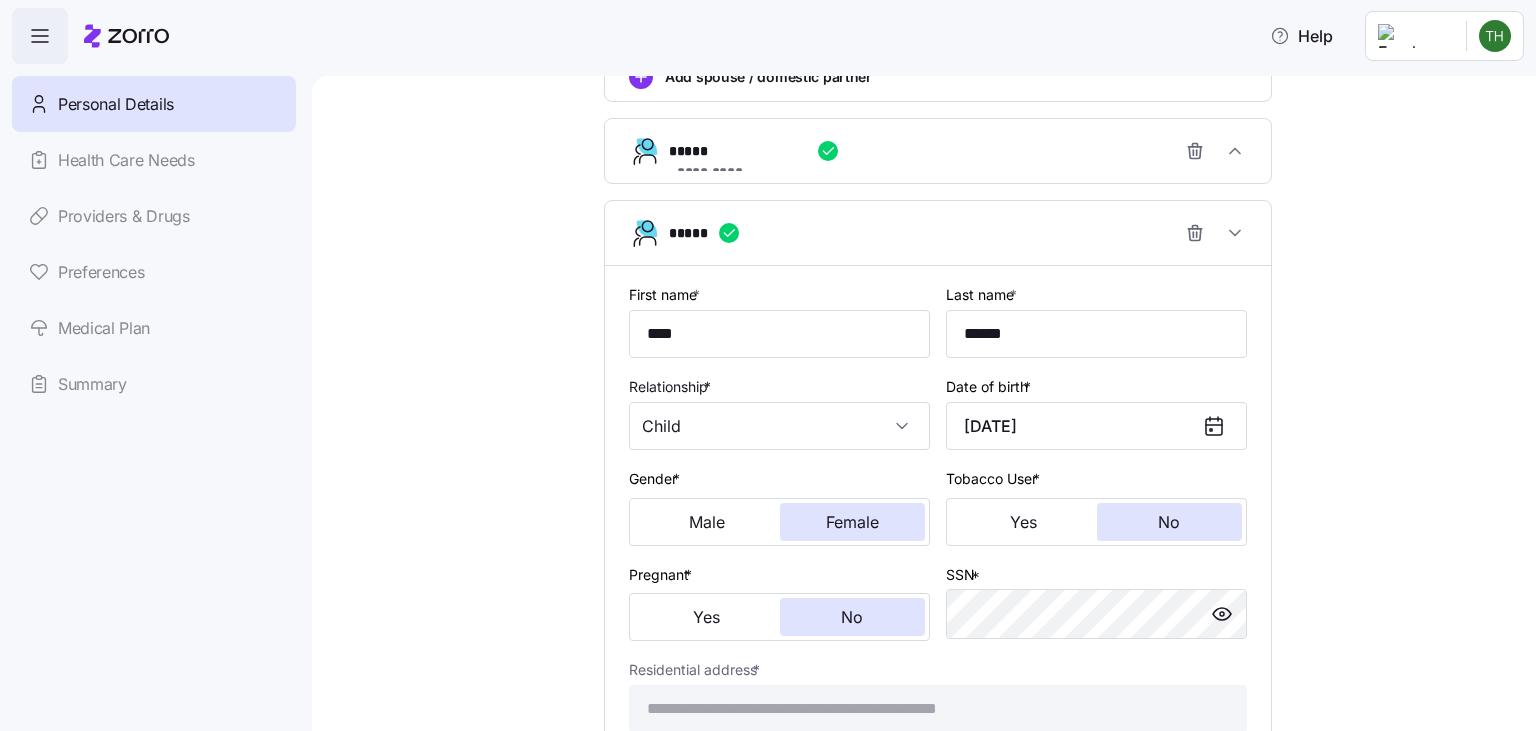type 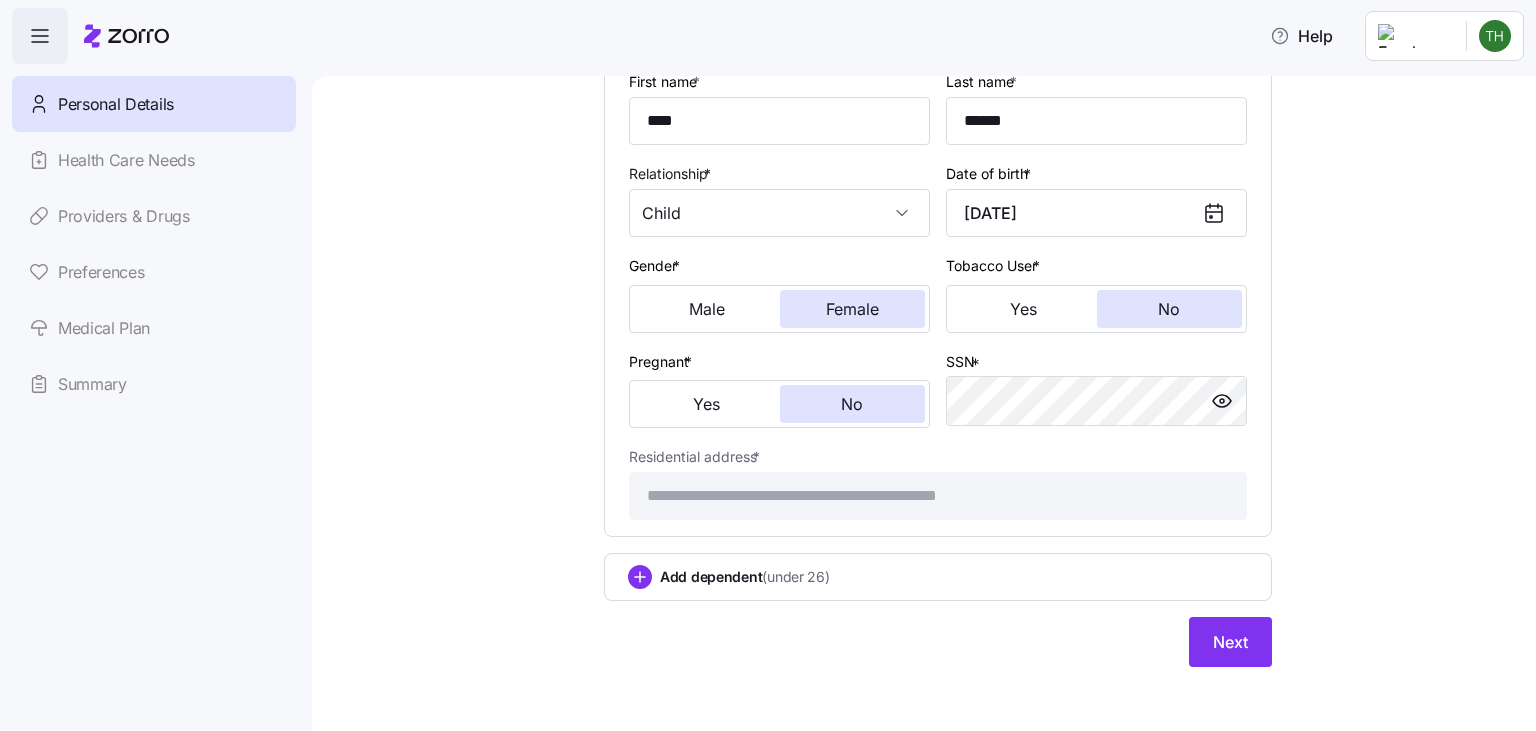 scroll, scrollTop: 1248, scrollLeft: 0, axis: vertical 